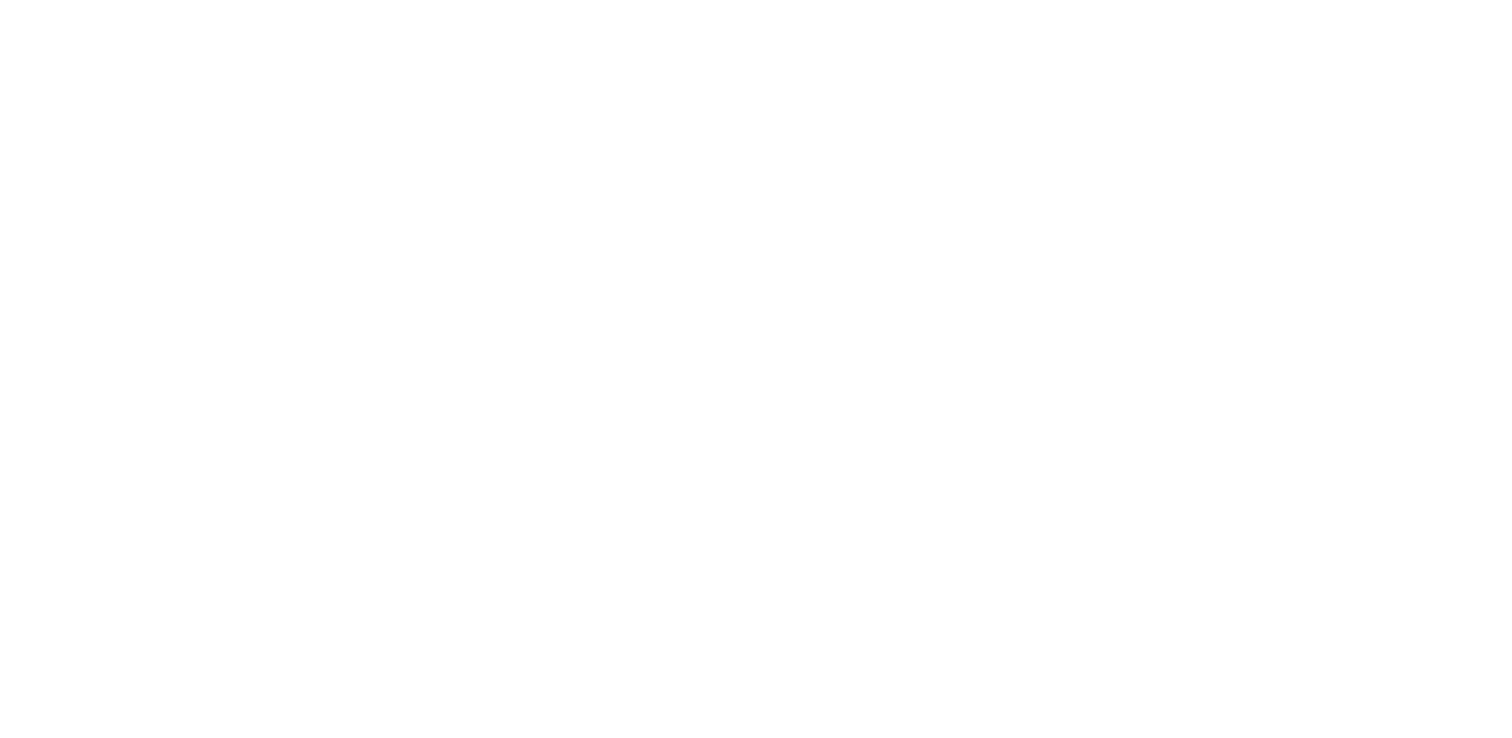 scroll, scrollTop: 0, scrollLeft: 0, axis: both 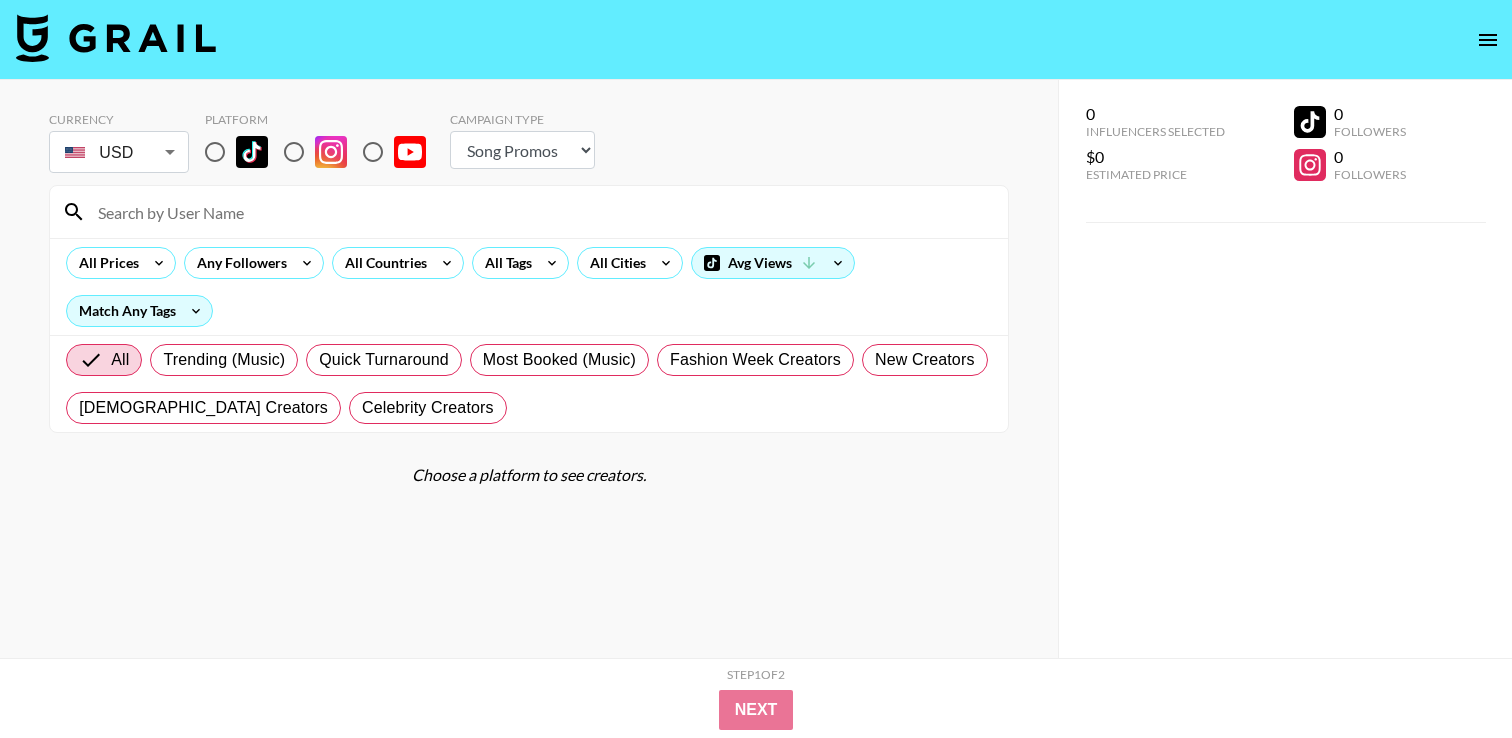 click at bounding box center [541, 212] 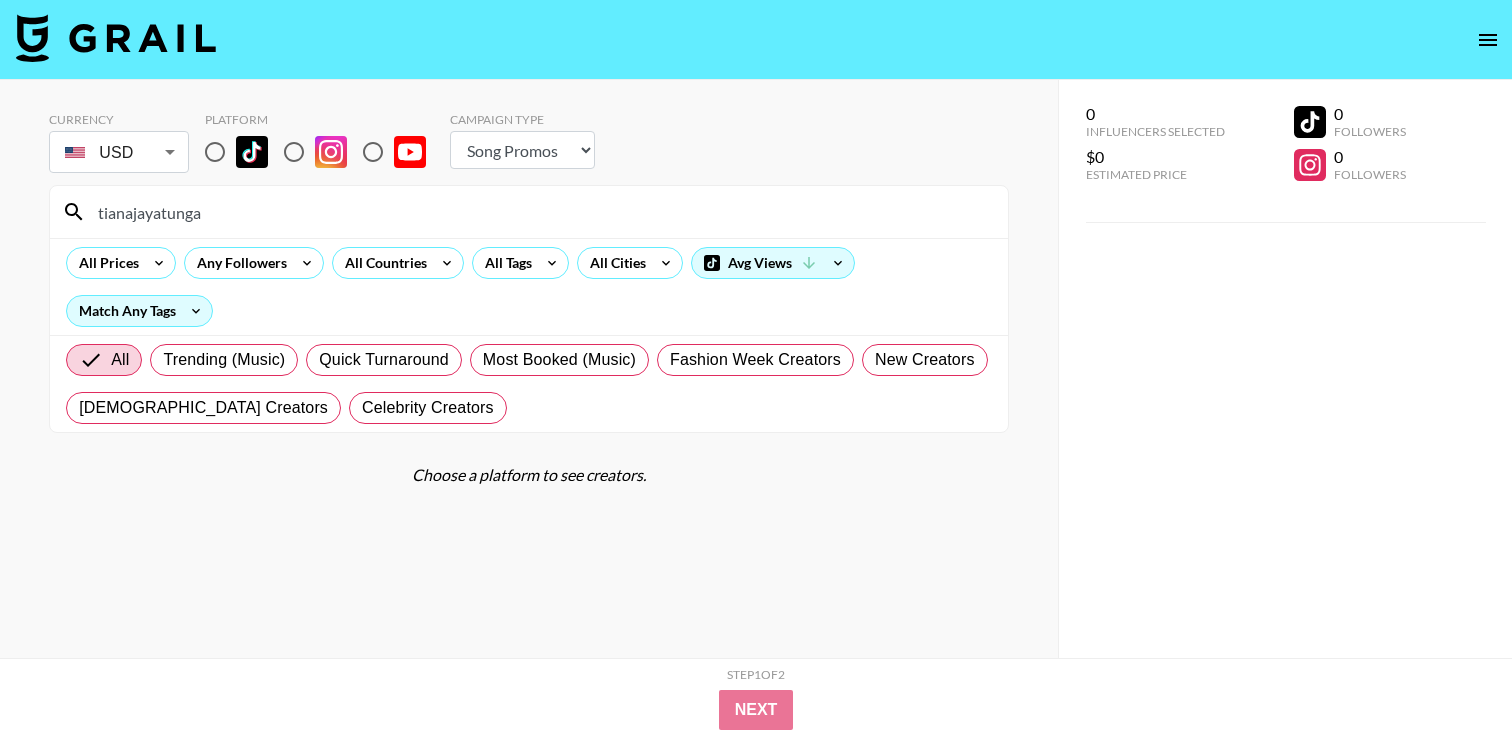 type on "tianajayatunga" 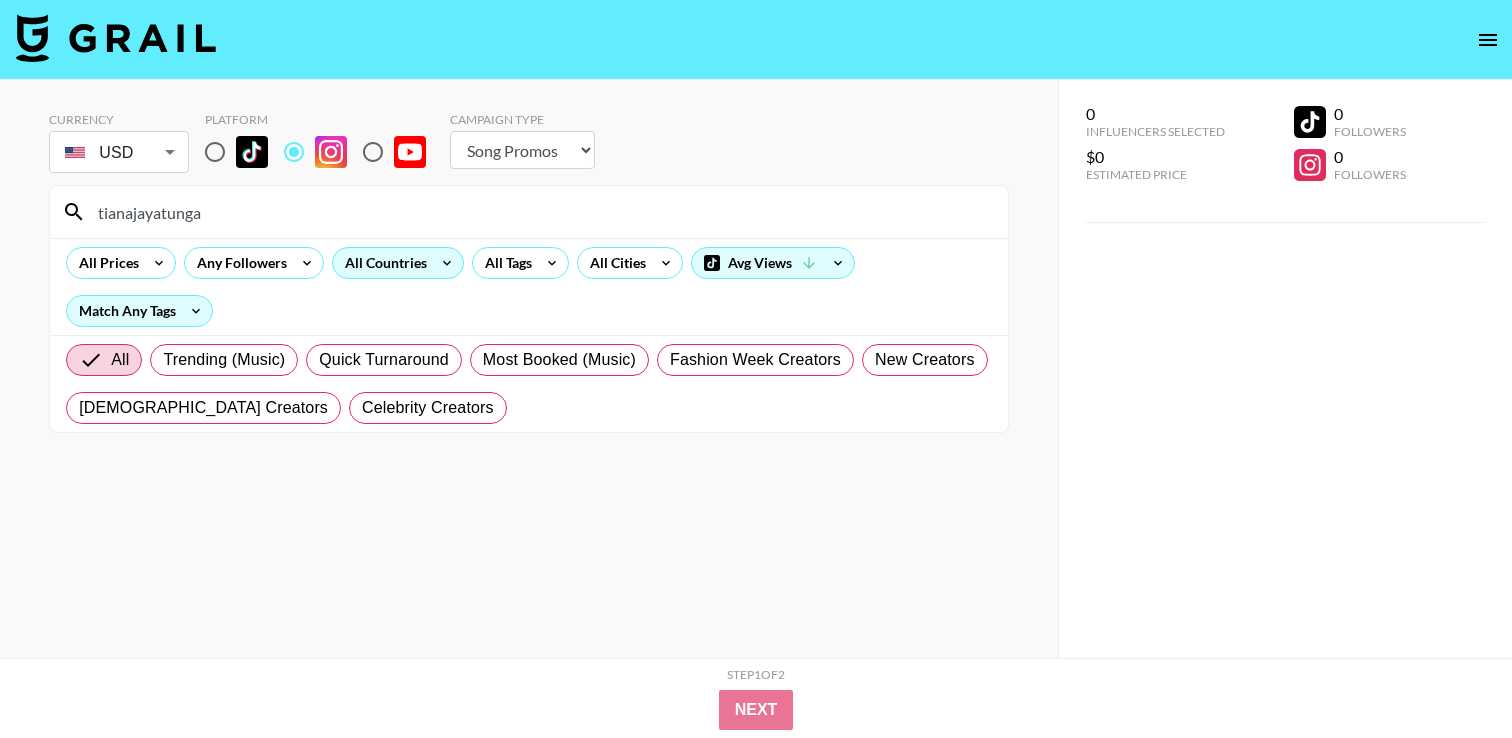 click on "All Countries" at bounding box center [382, 263] 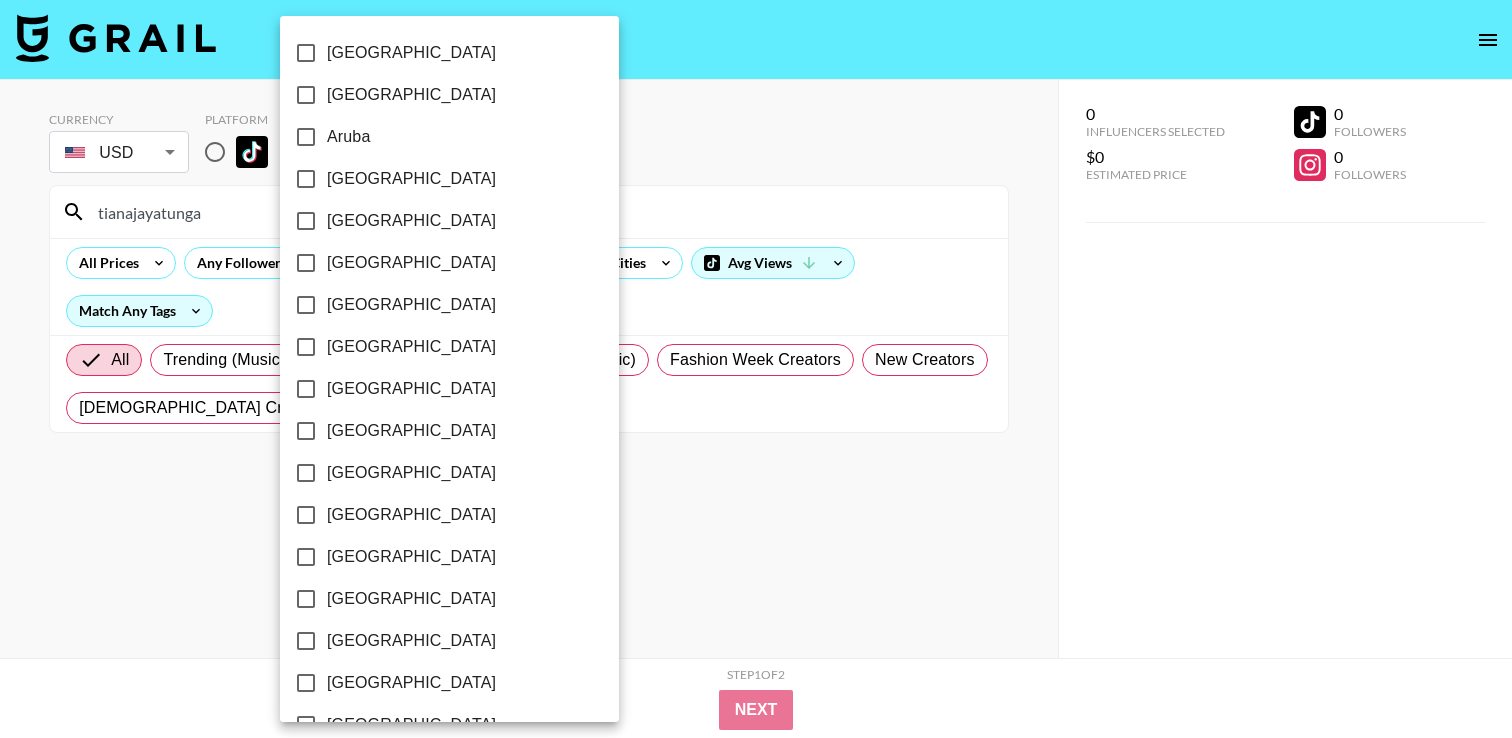 click on "[GEOGRAPHIC_DATA]" at bounding box center [306, 389] 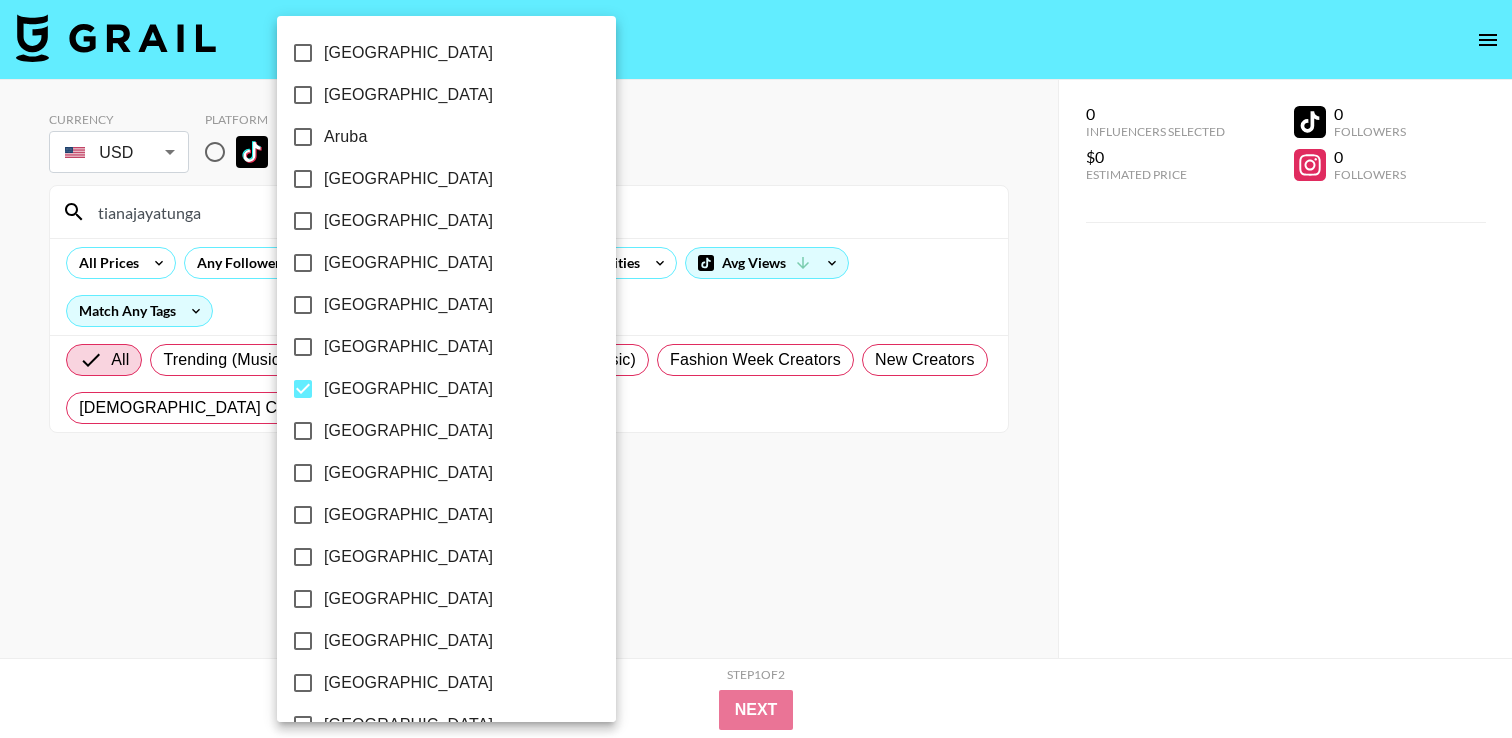 click at bounding box center (756, 369) 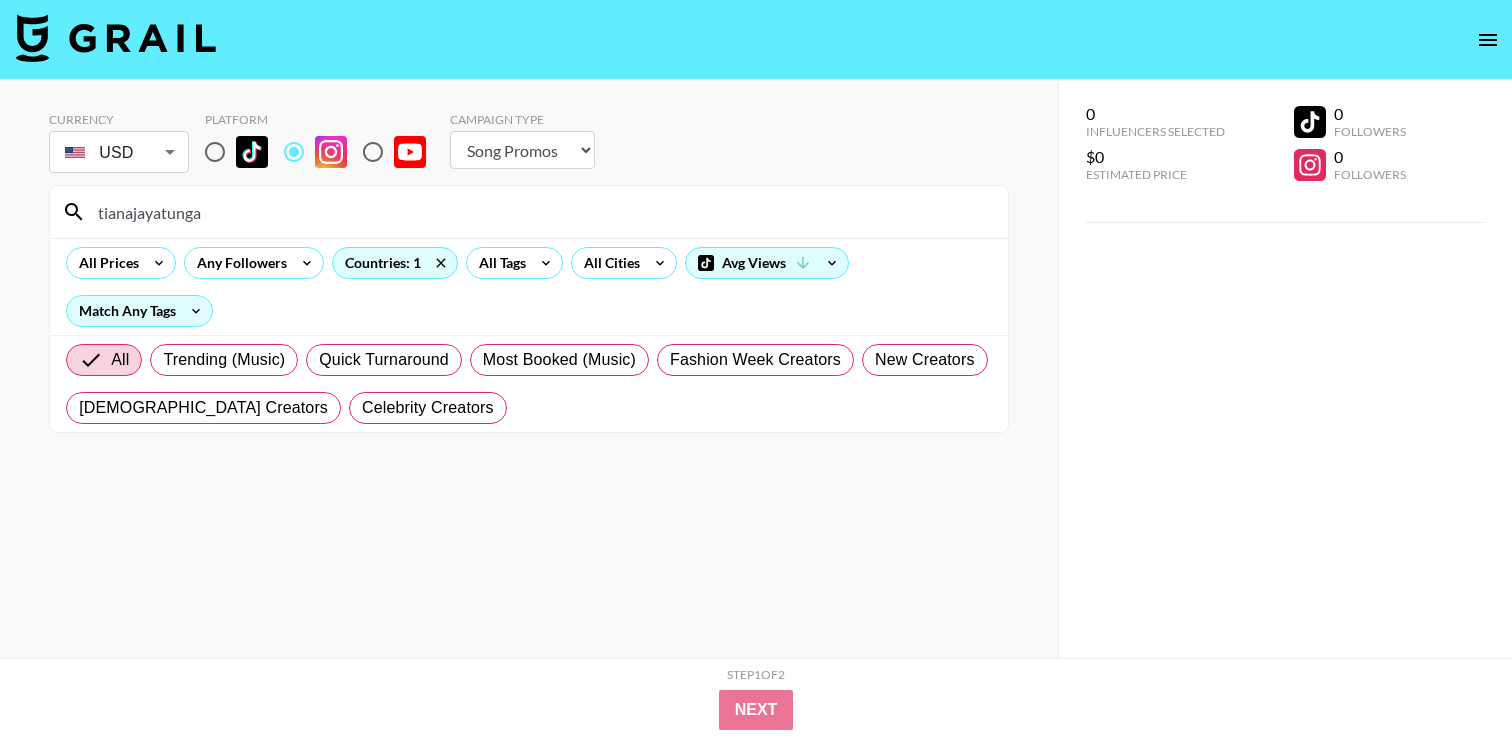 click on "tianajayatunga" at bounding box center [541, 212] 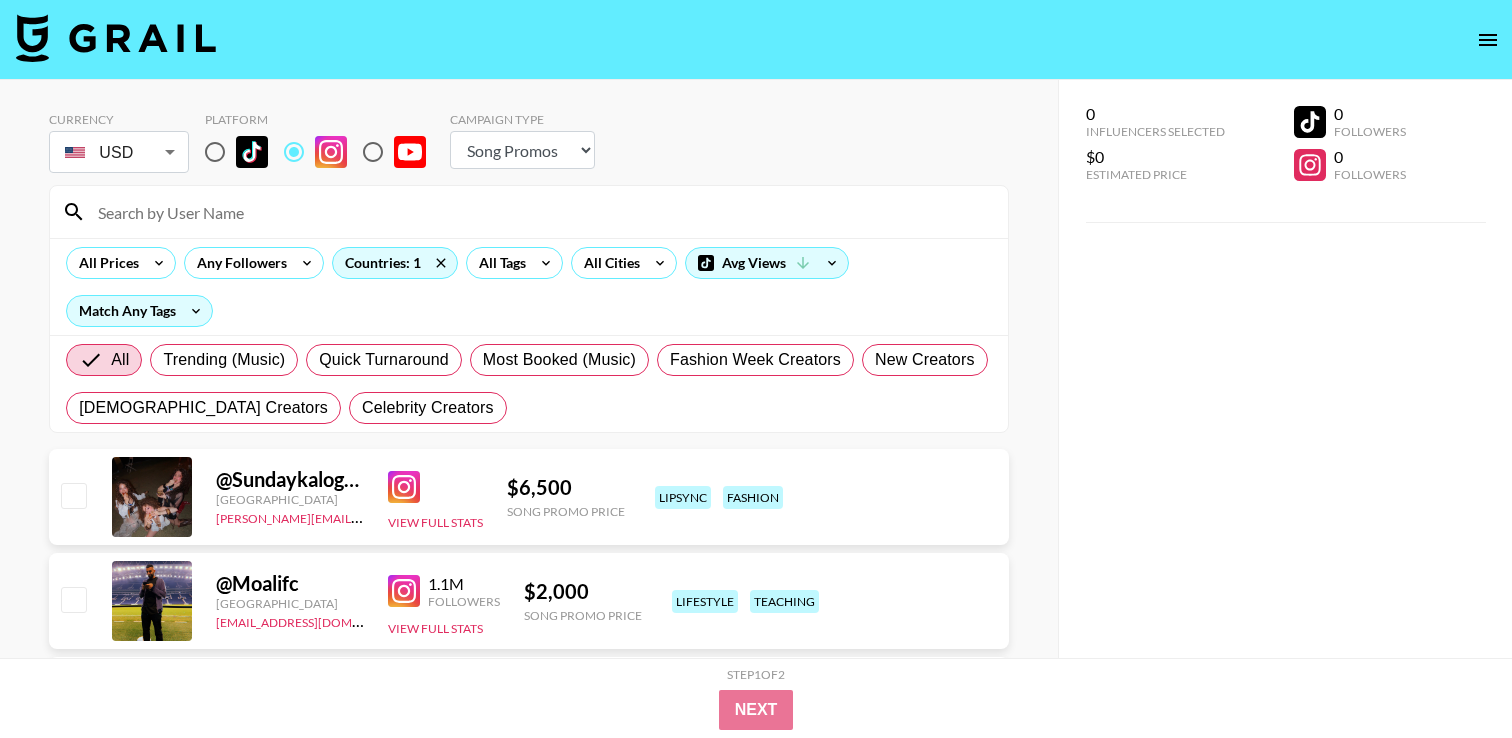 type 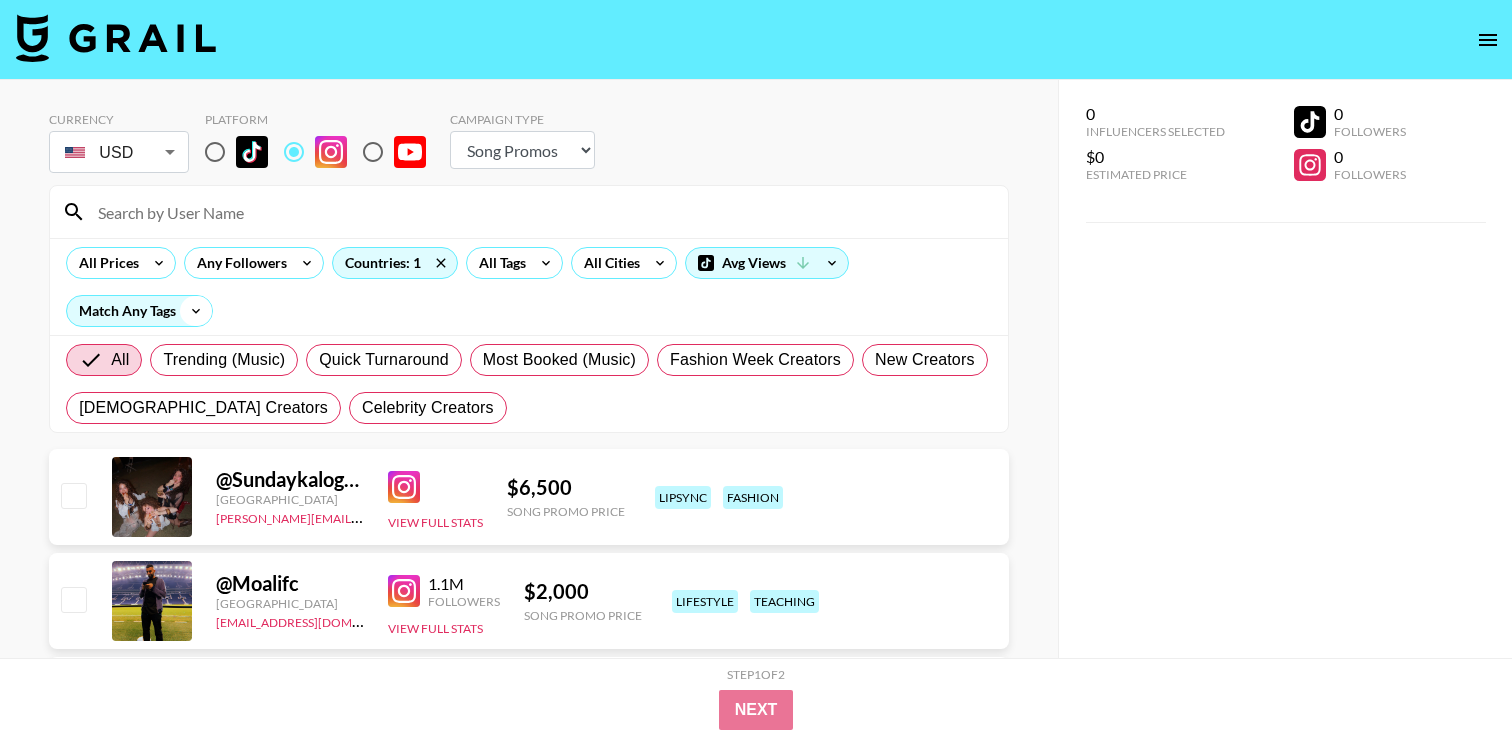 click 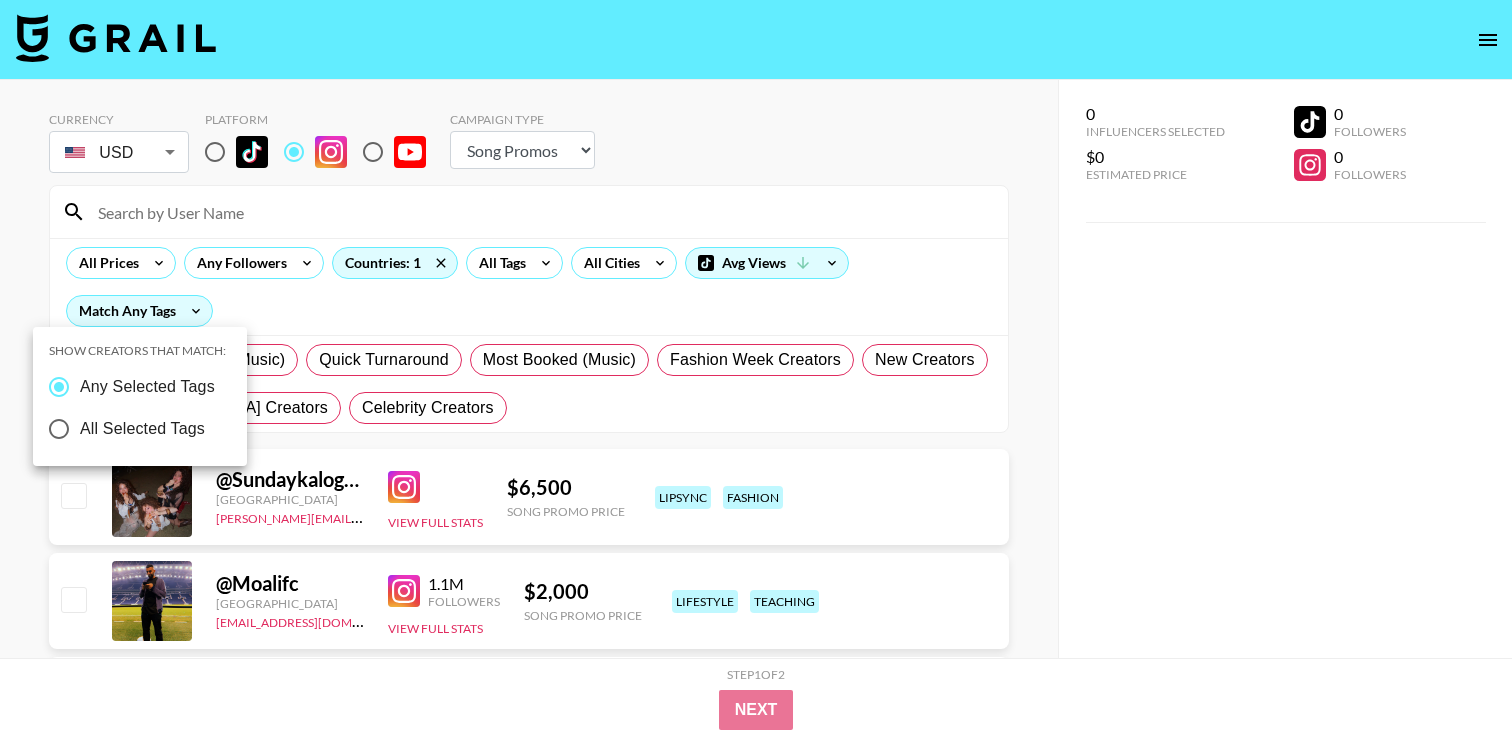 click at bounding box center [756, 369] 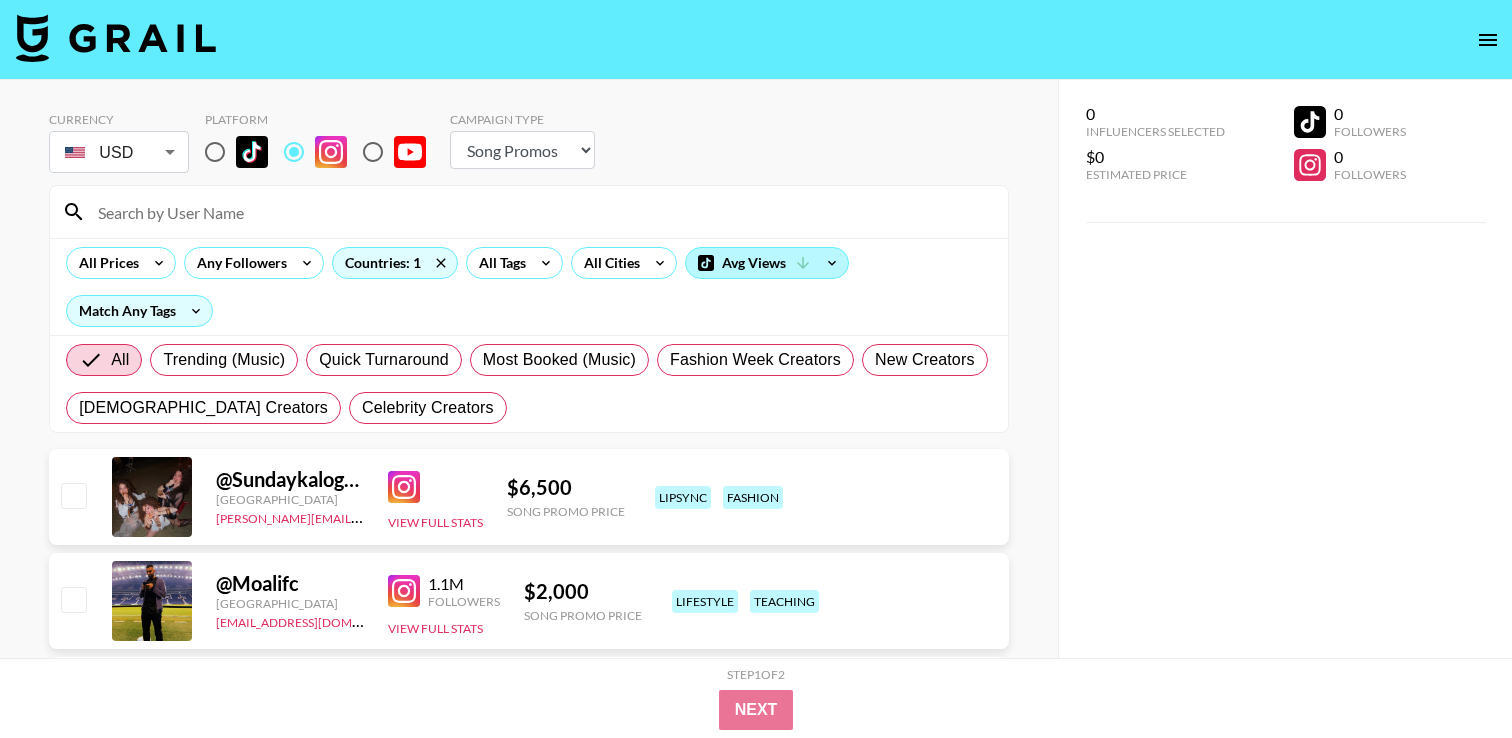 click 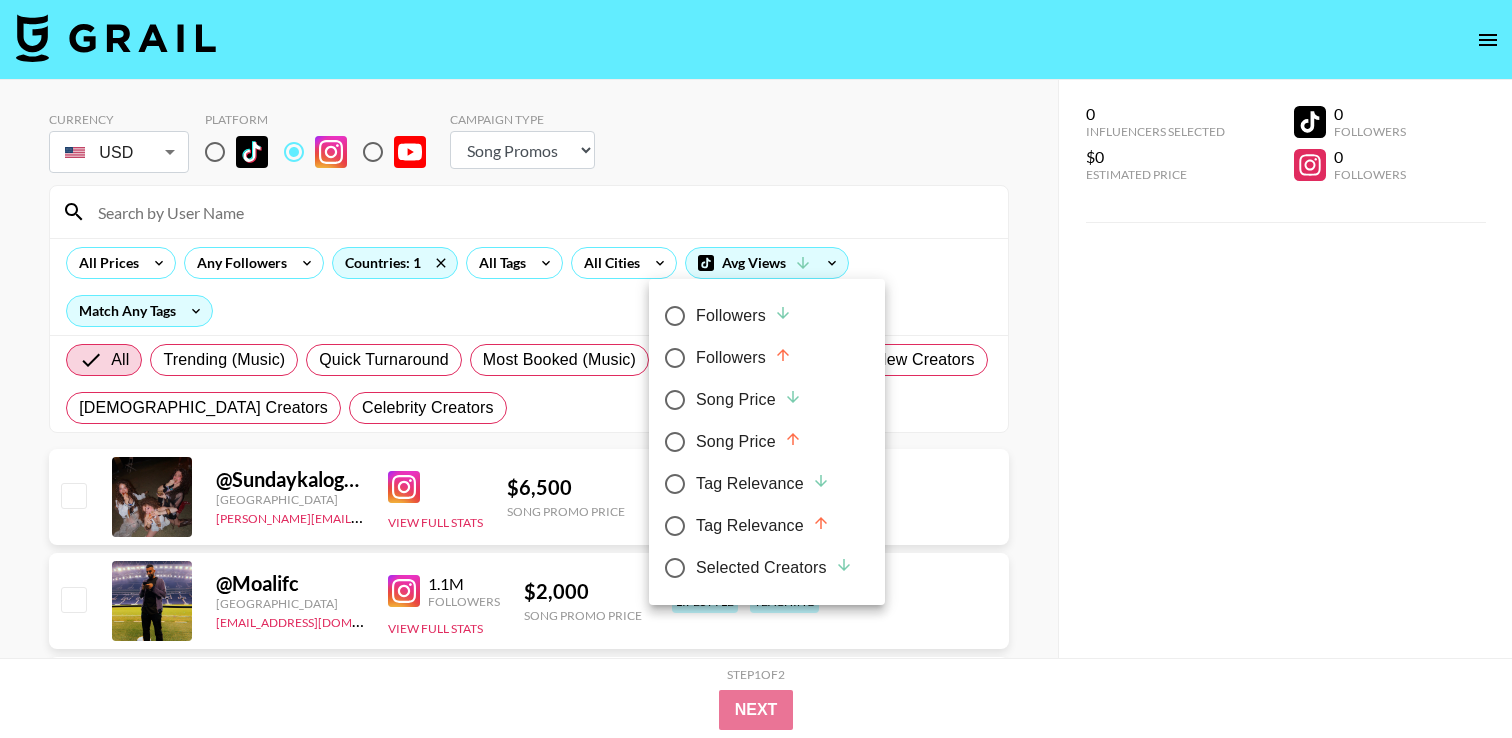 click at bounding box center (756, 369) 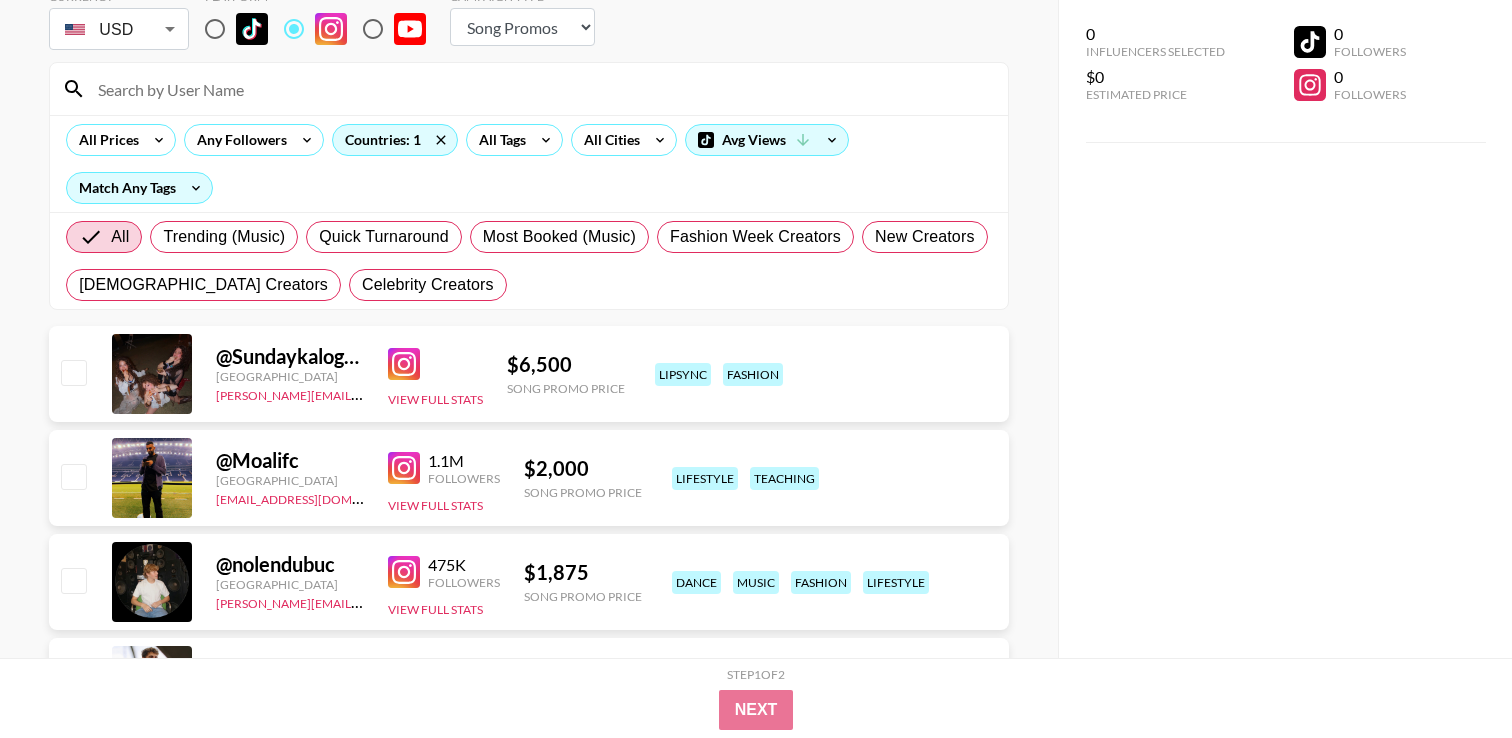 scroll, scrollTop: 0, scrollLeft: 0, axis: both 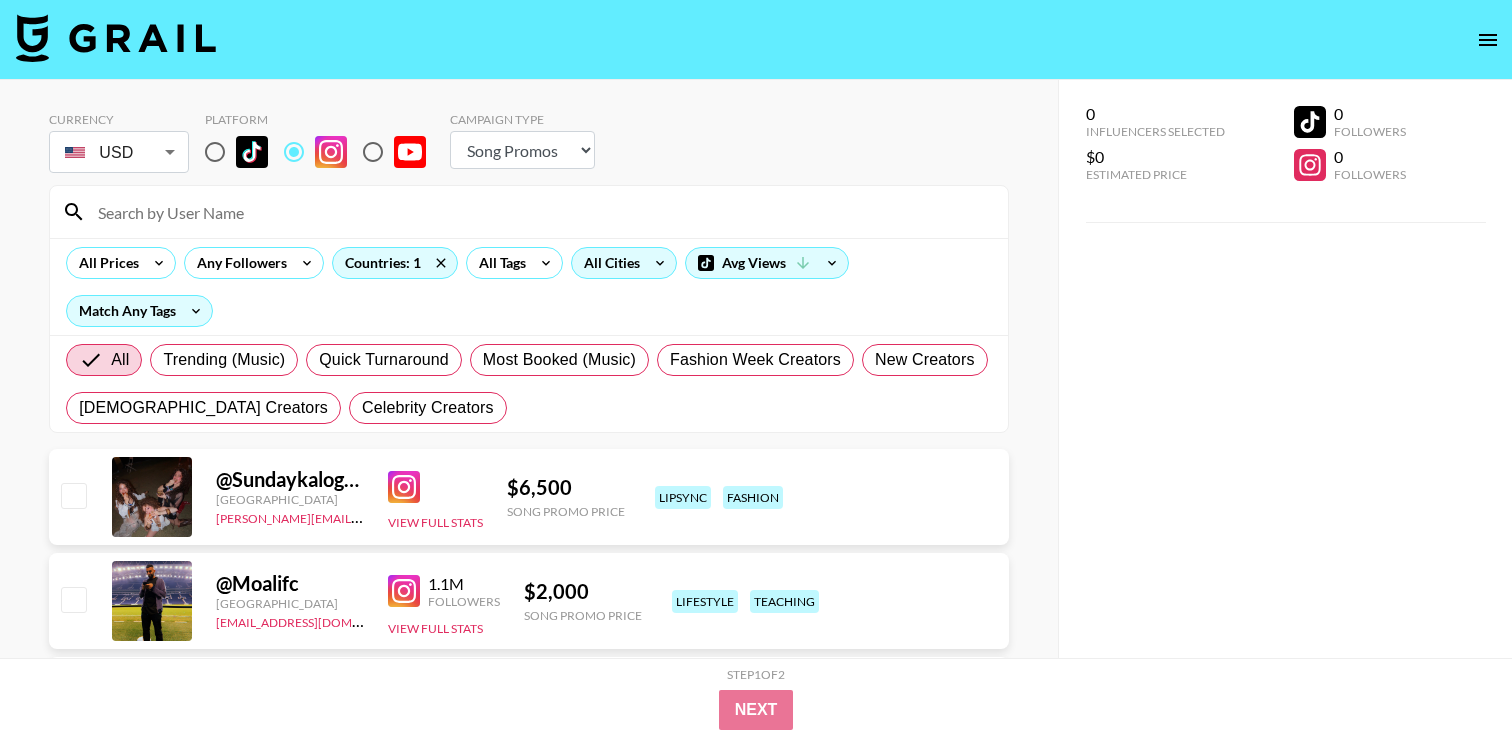 click 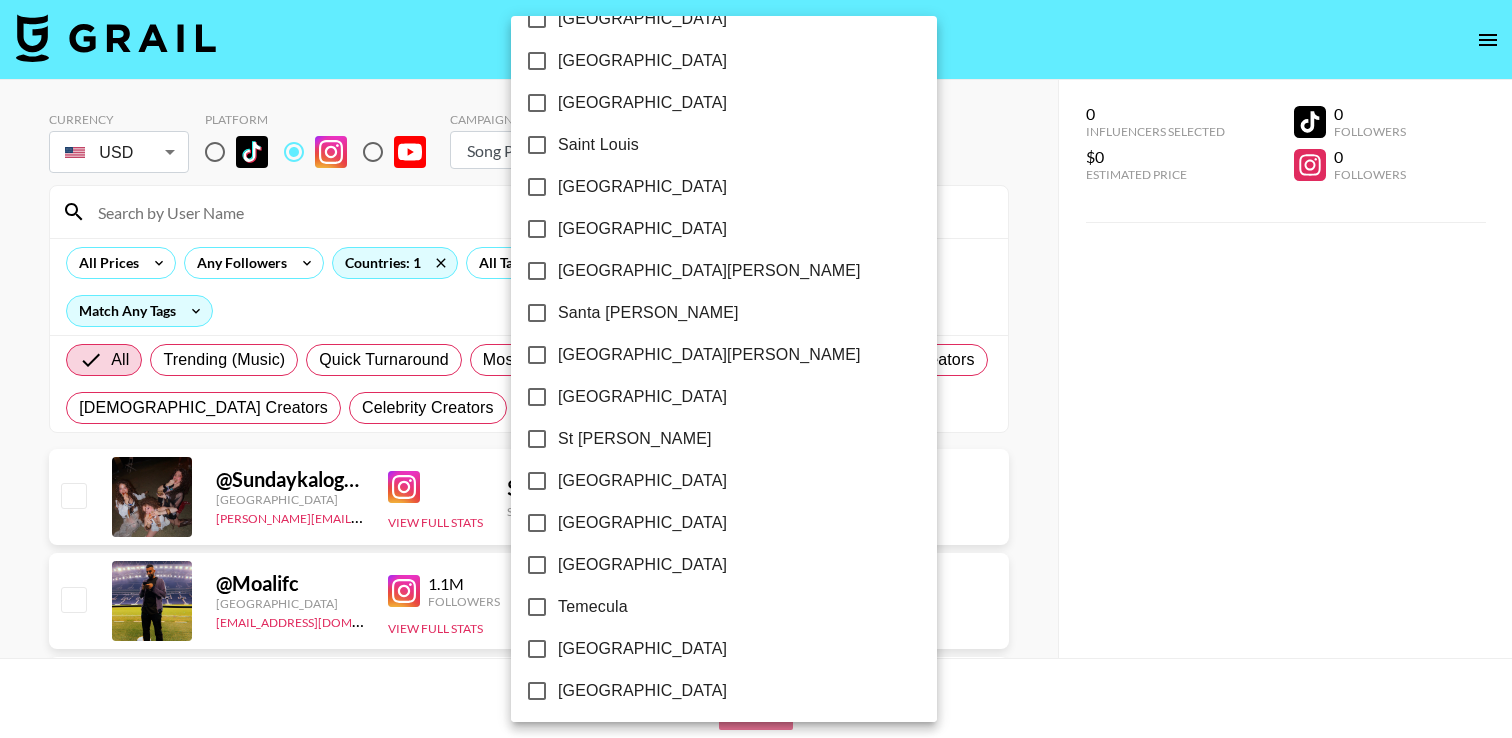 scroll, scrollTop: 2896, scrollLeft: 0, axis: vertical 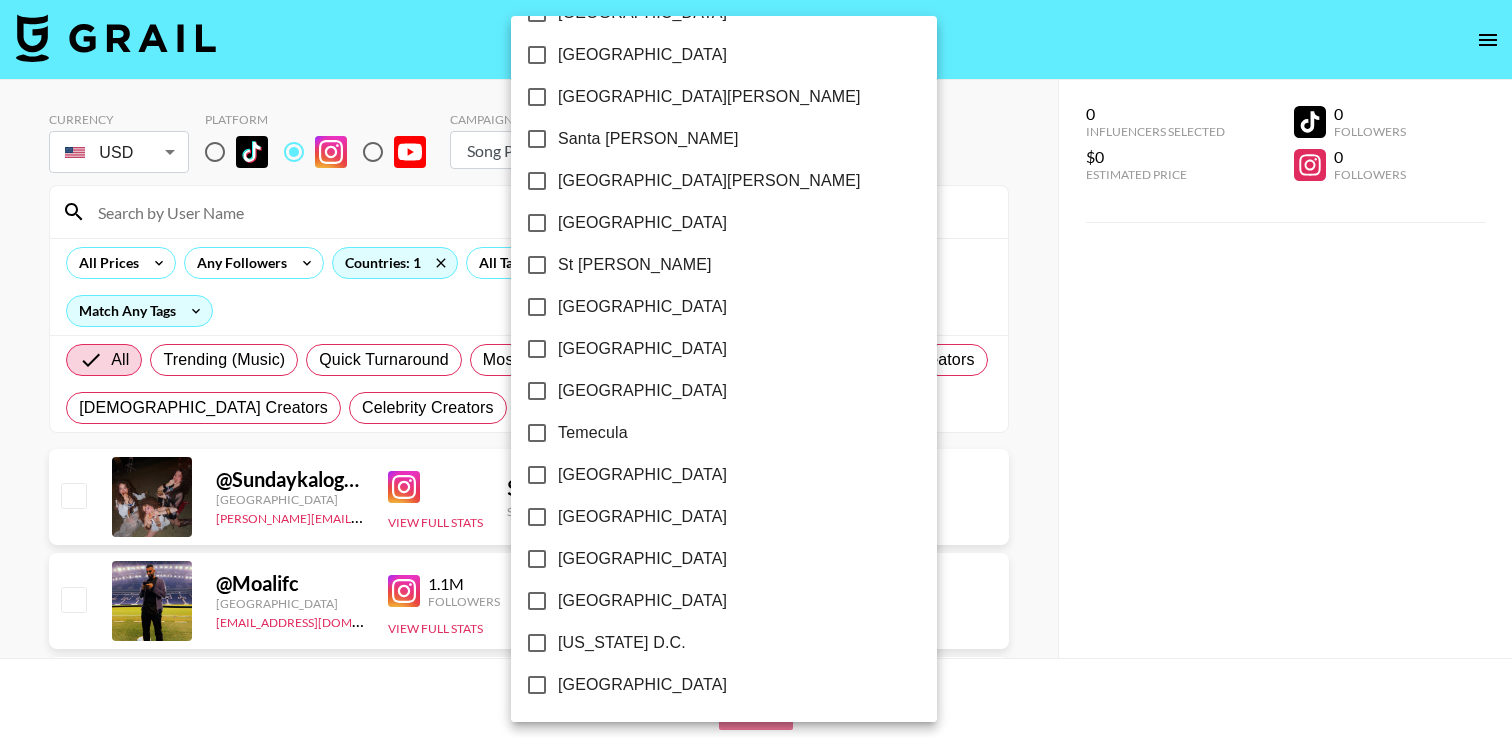 click on "[GEOGRAPHIC_DATA]" at bounding box center [642, 517] 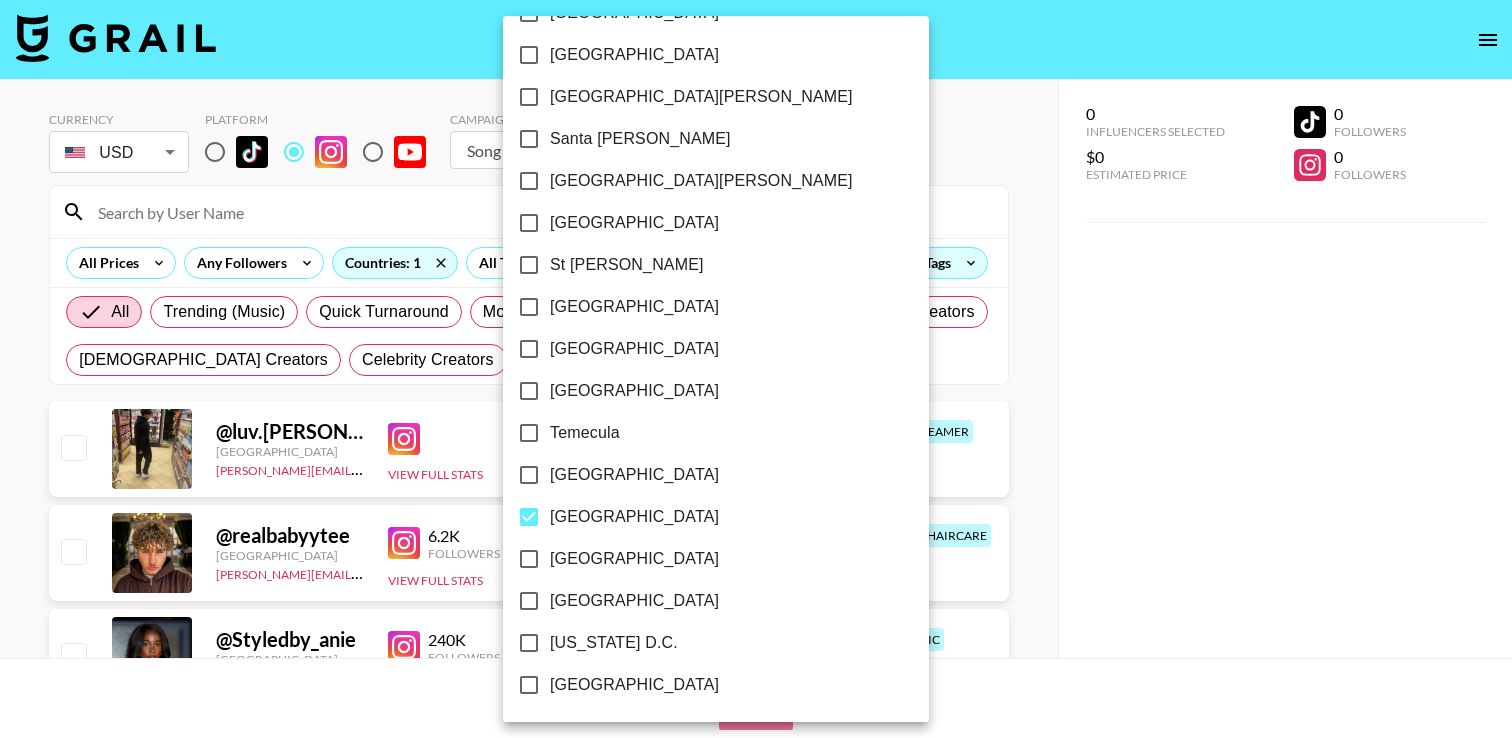 click at bounding box center (756, 369) 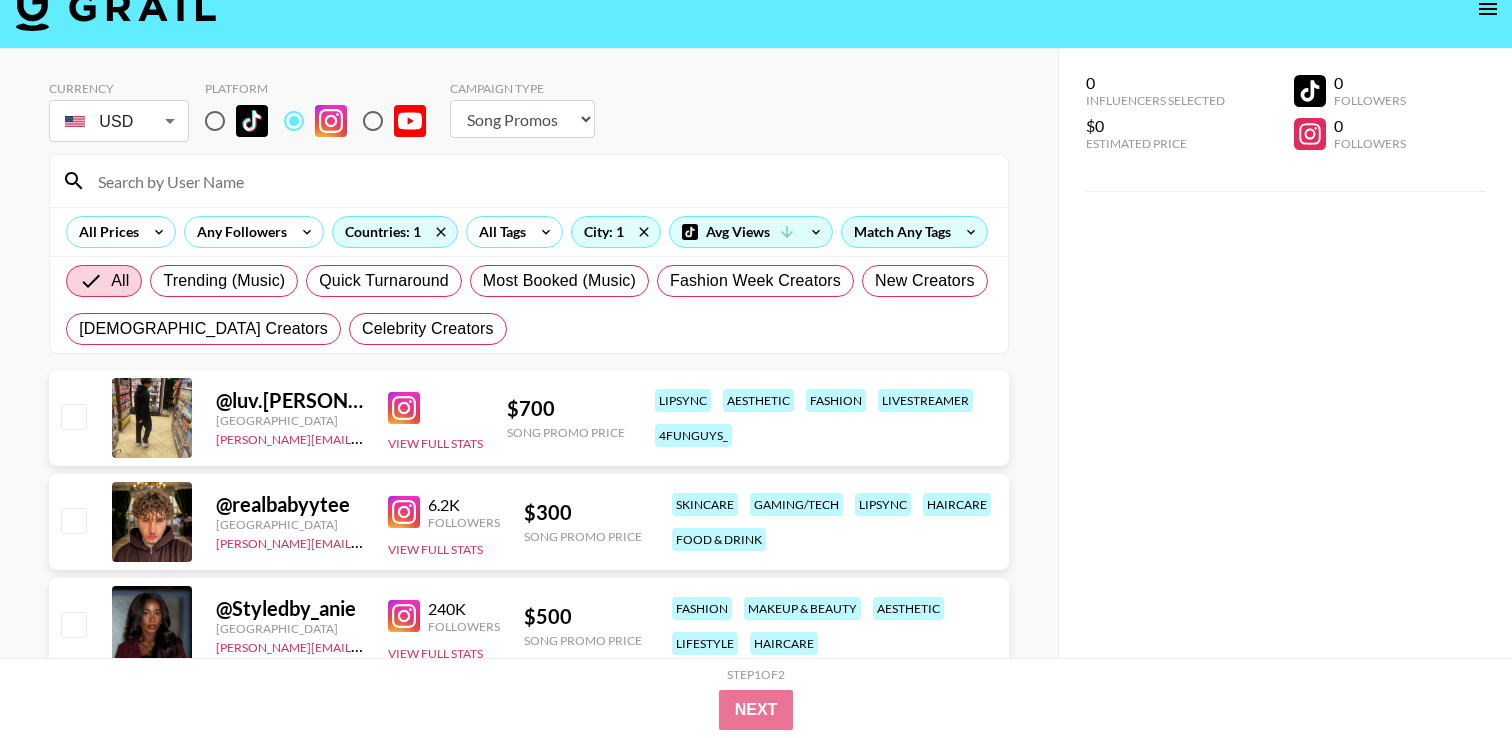 scroll, scrollTop: 0, scrollLeft: 0, axis: both 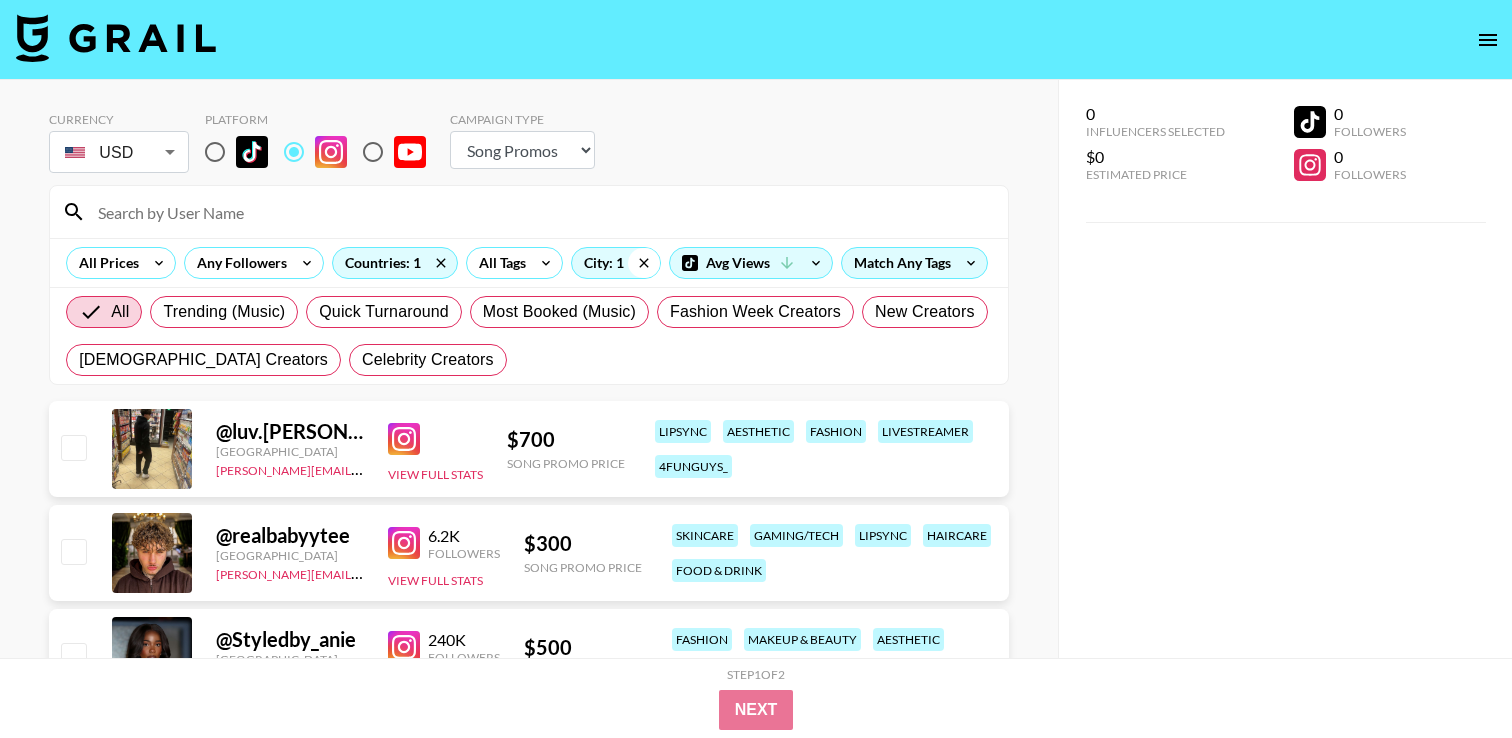 click 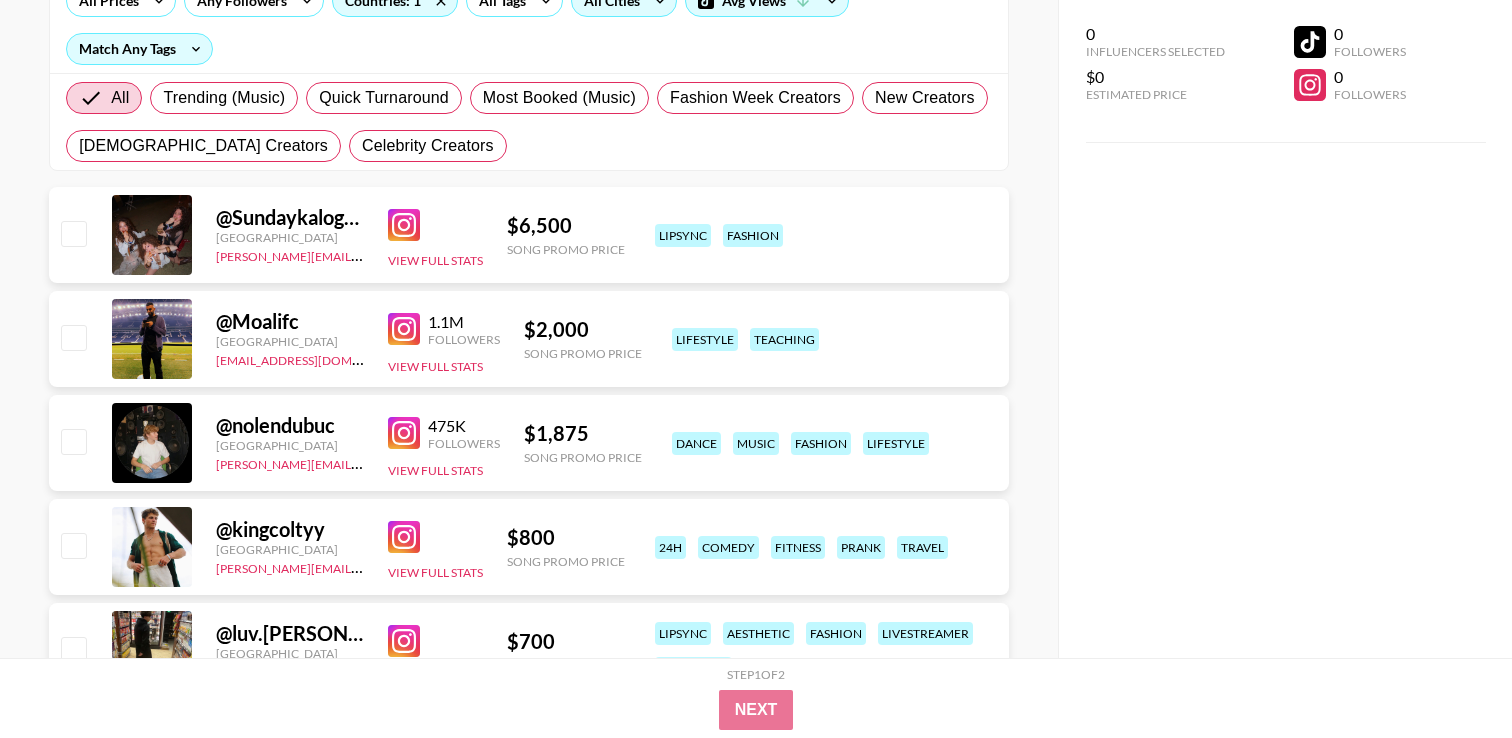 scroll, scrollTop: 0, scrollLeft: 0, axis: both 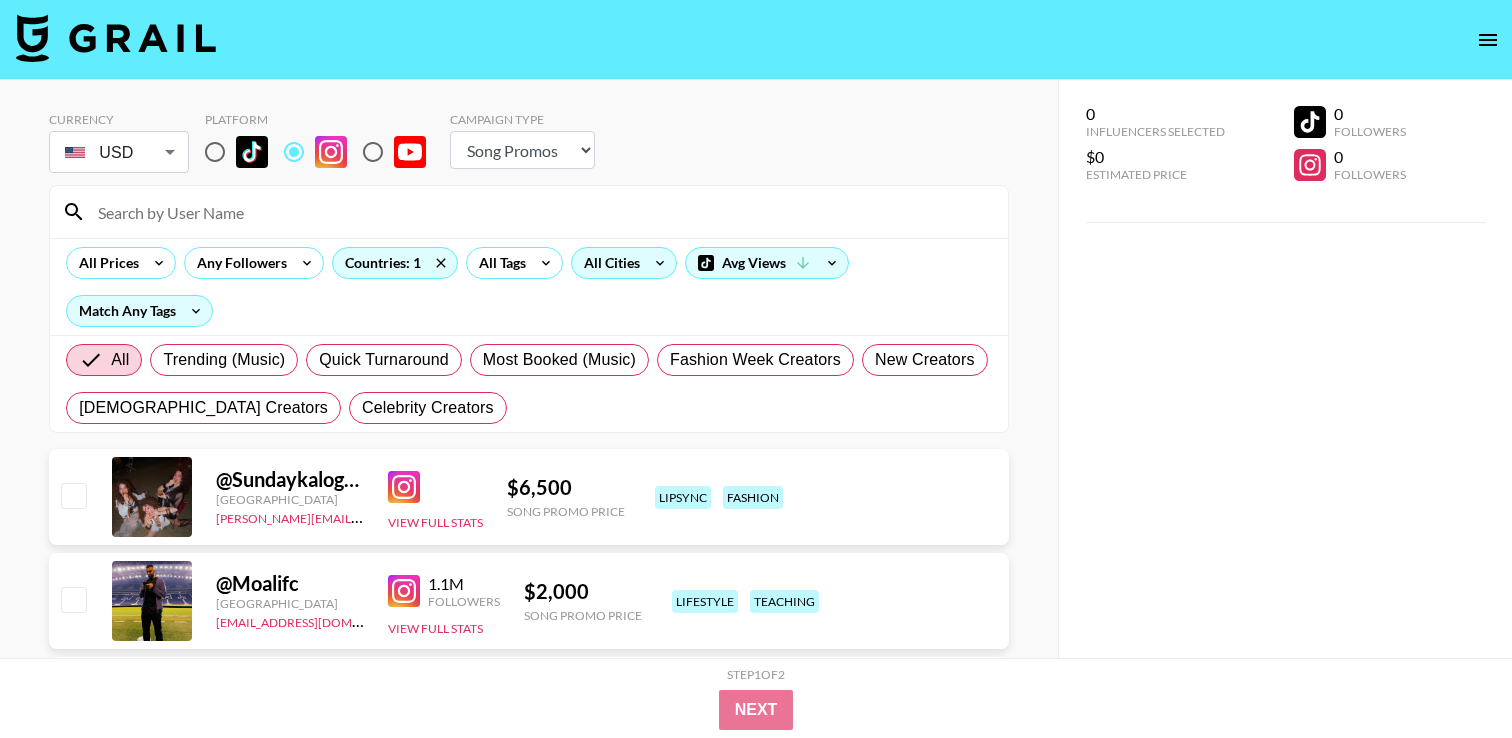 click on "Choose Type... Song Promos Brand Promos" at bounding box center (522, 150) 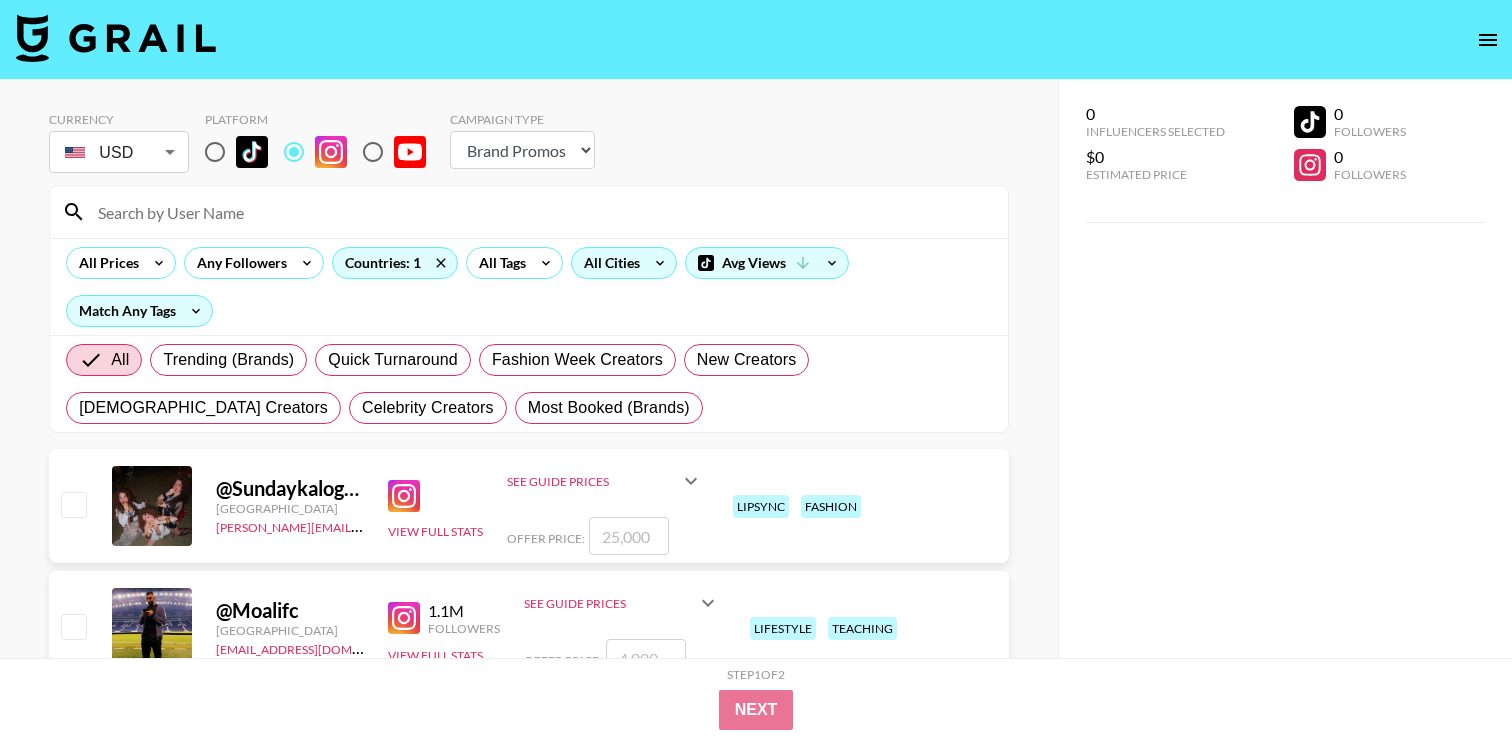 click on "Currency USD USD ​ Platform Campaign Type Choose Type... Song Promos Brand Promos" at bounding box center [529, 144] 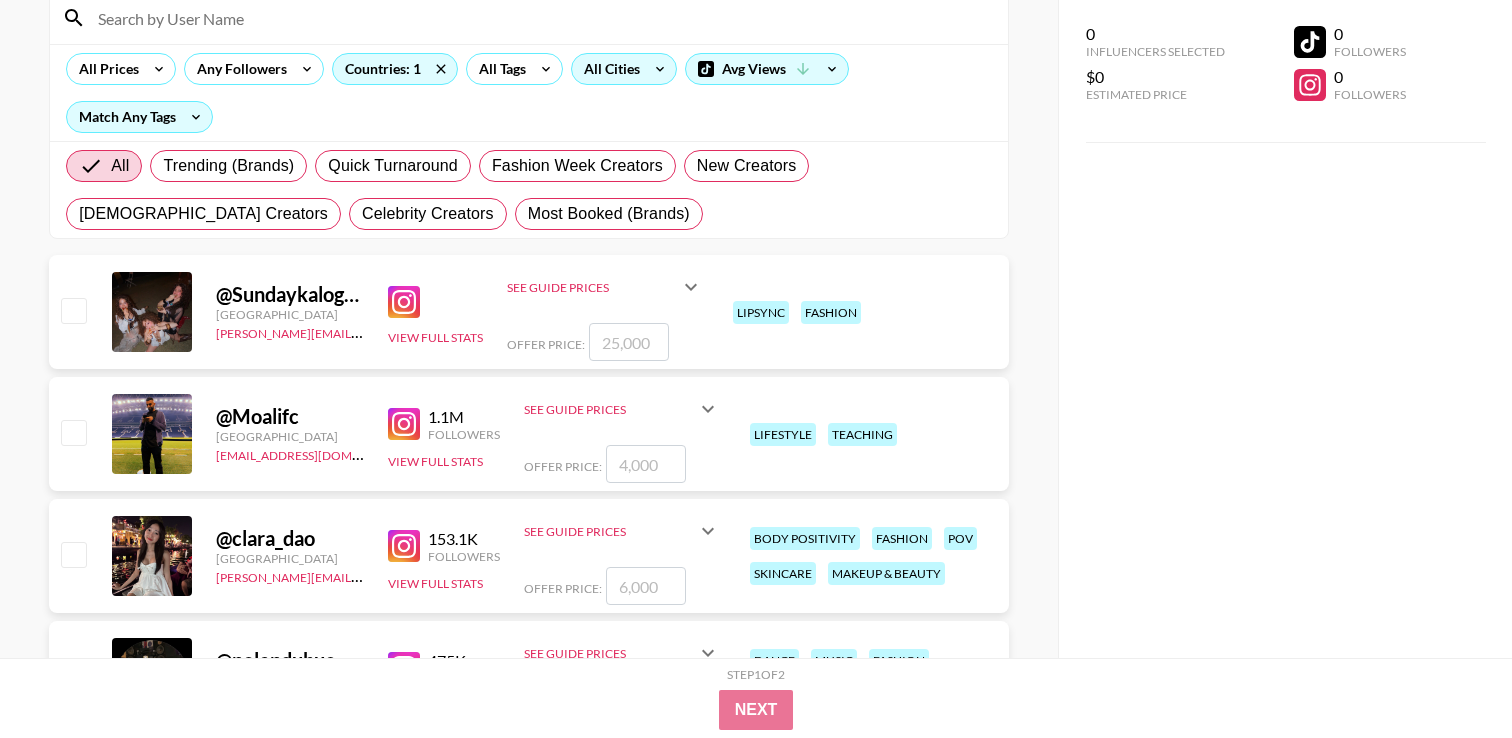scroll, scrollTop: 0, scrollLeft: 0, axis: both 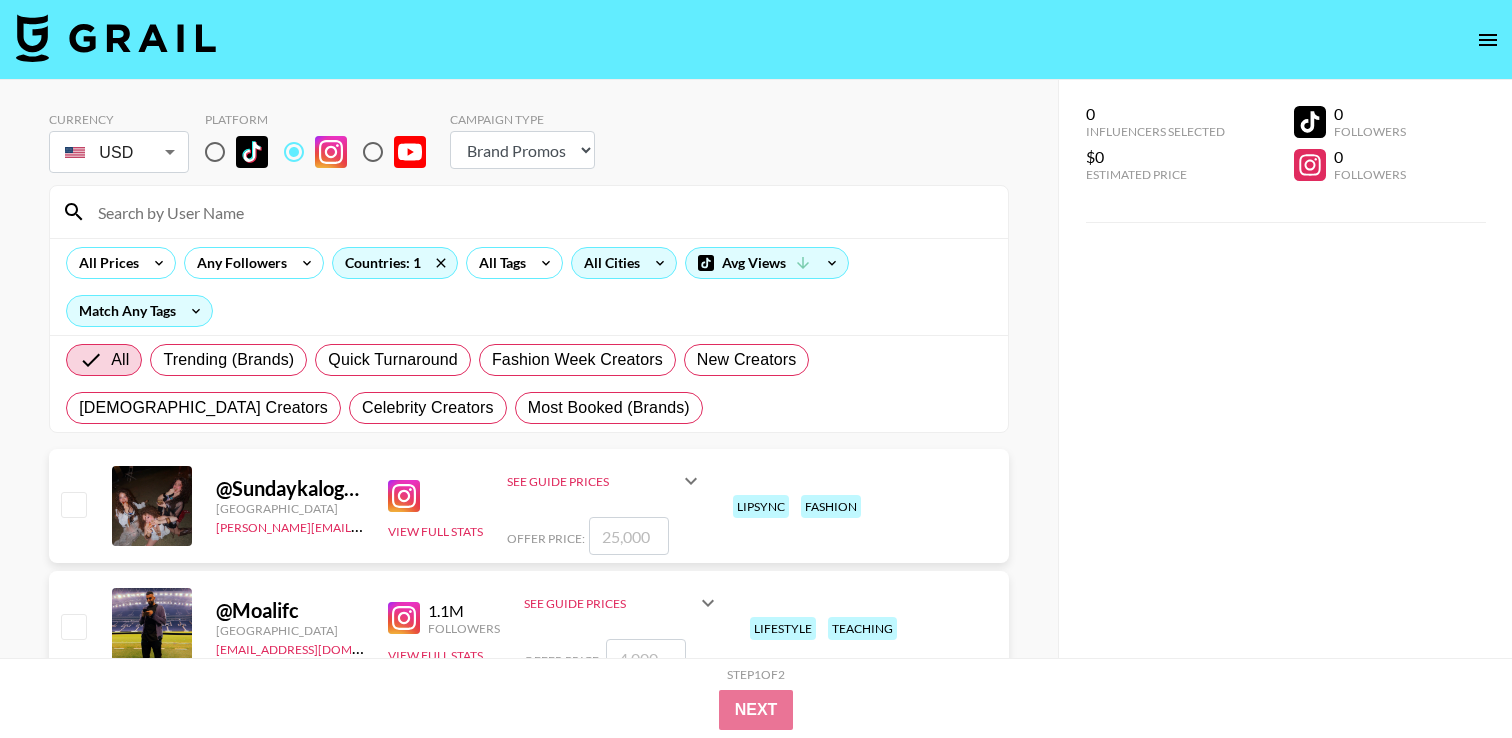 click at bounding box center (541, 212) 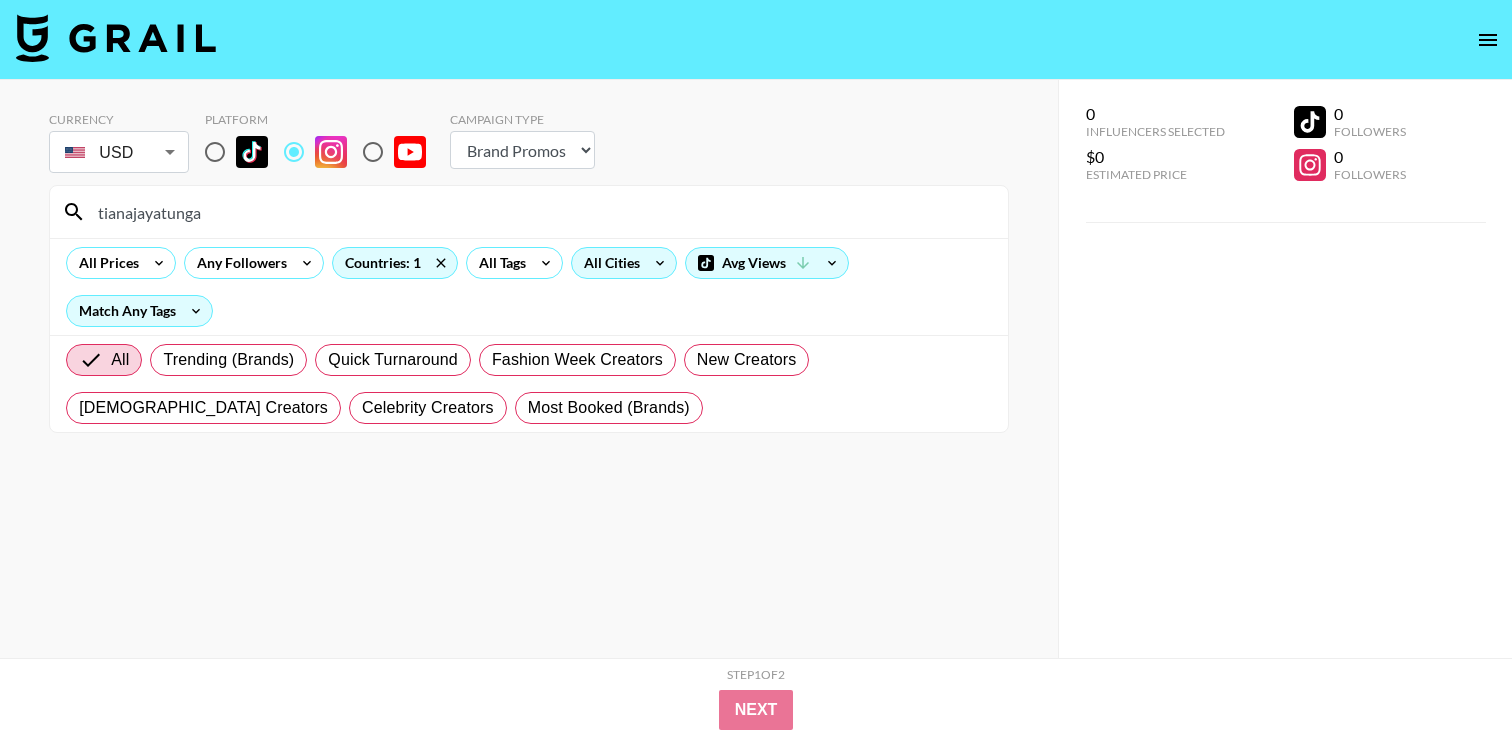 click on "tianajayatunga" at bounding box center (541, 212) 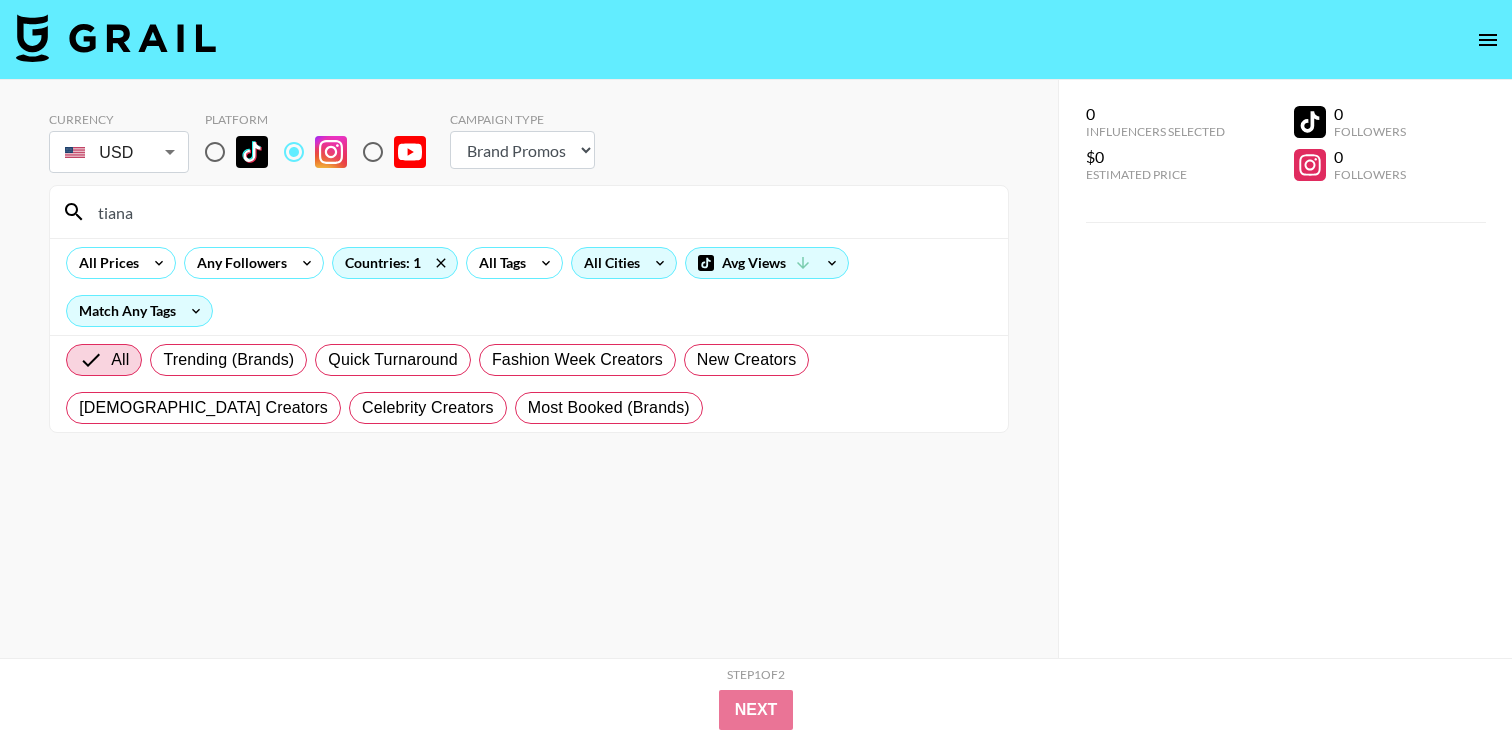 click on "tiana" at bounding box center [541, 212] 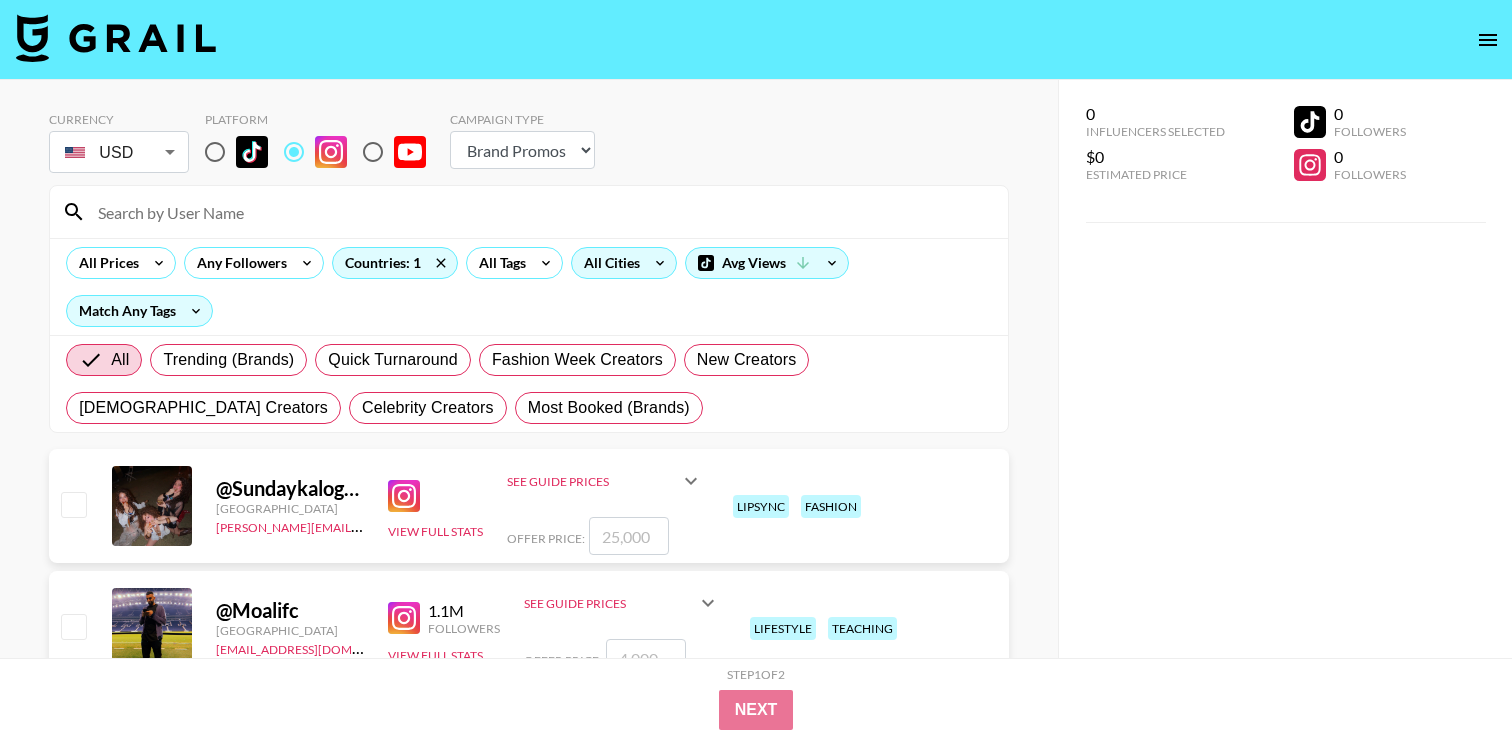 click on "Currency USD USD ​ Platform Campaign Type Choose Type... Song Promos Brand Promos" at bounding box center (529, 144) 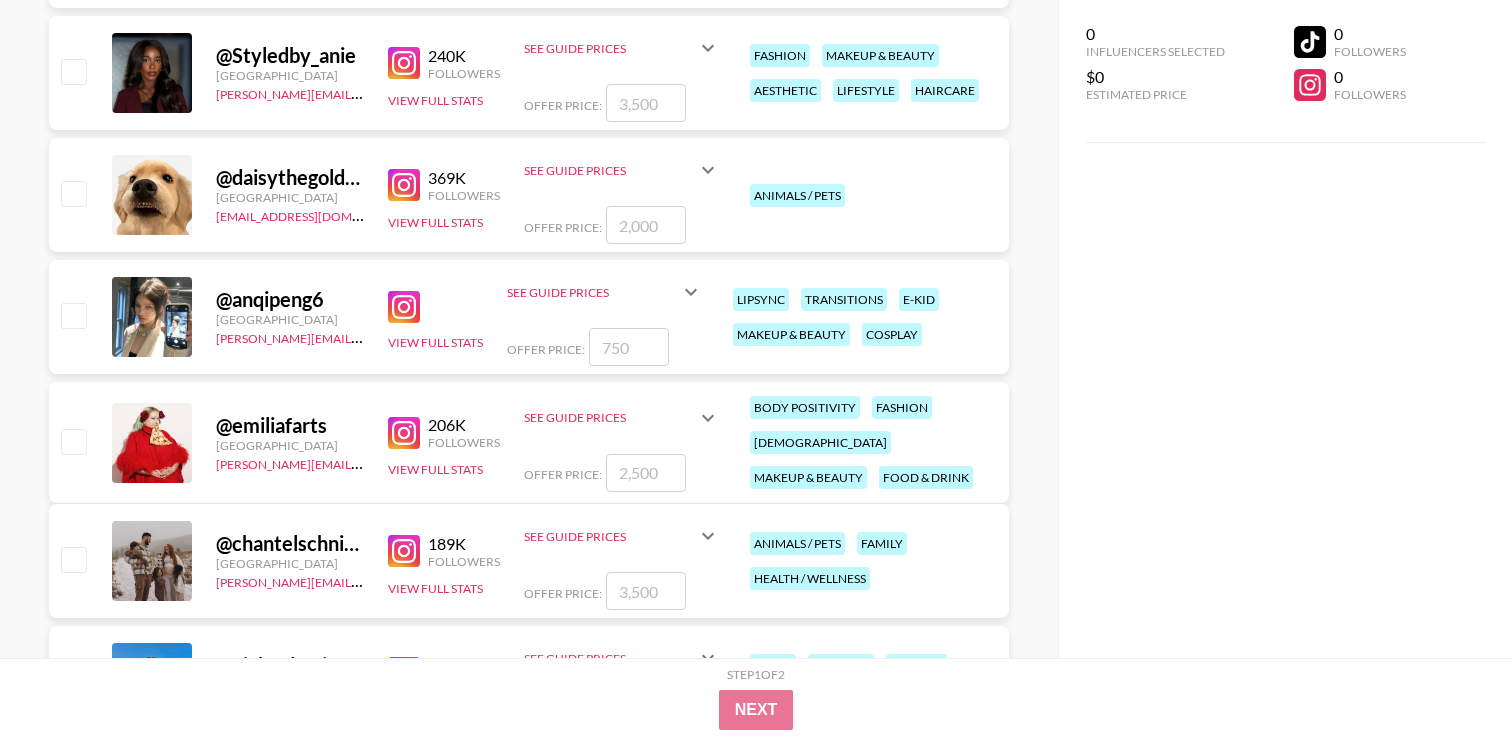 scroll, scrollTop: 1533, scrollLeft: 0, axis: vertical 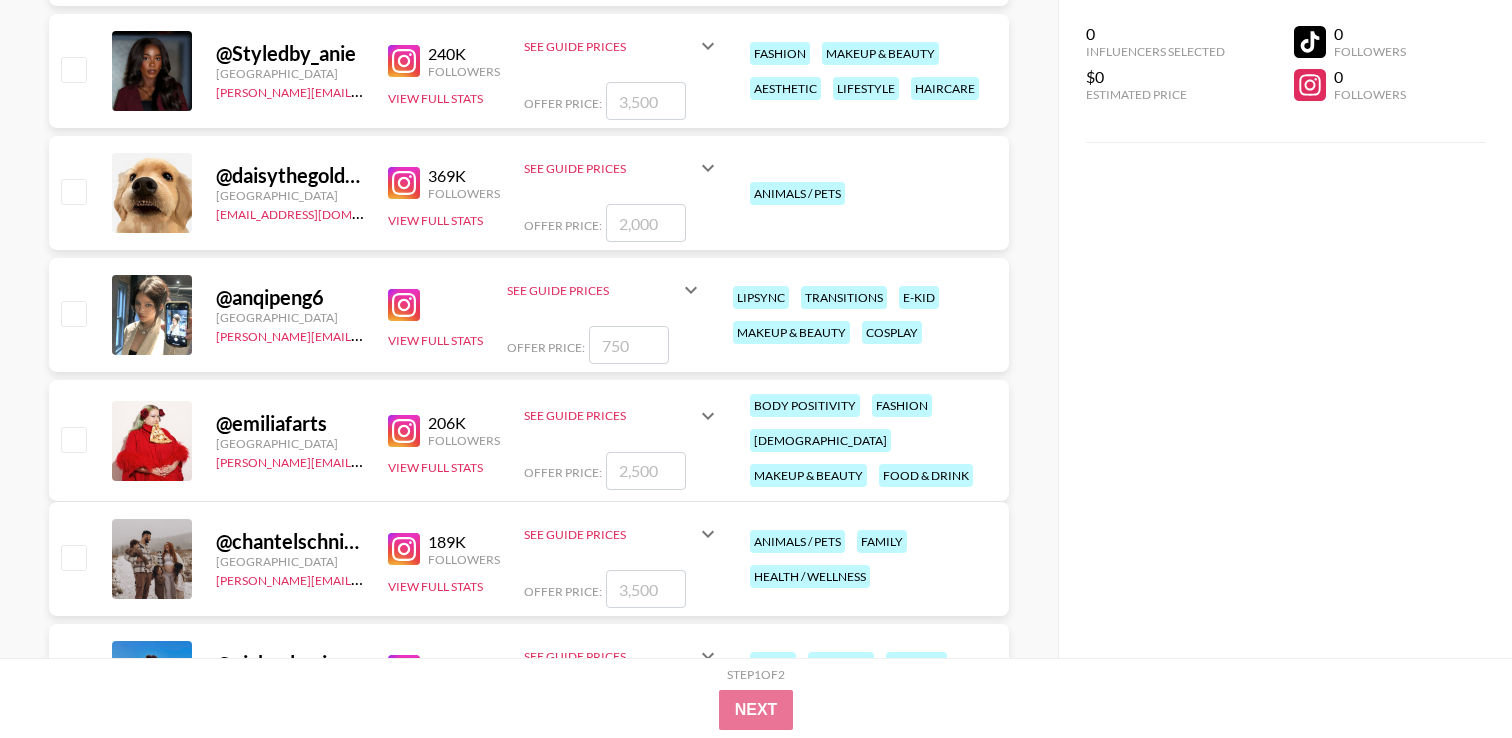 click at bounding box center [404, 305] 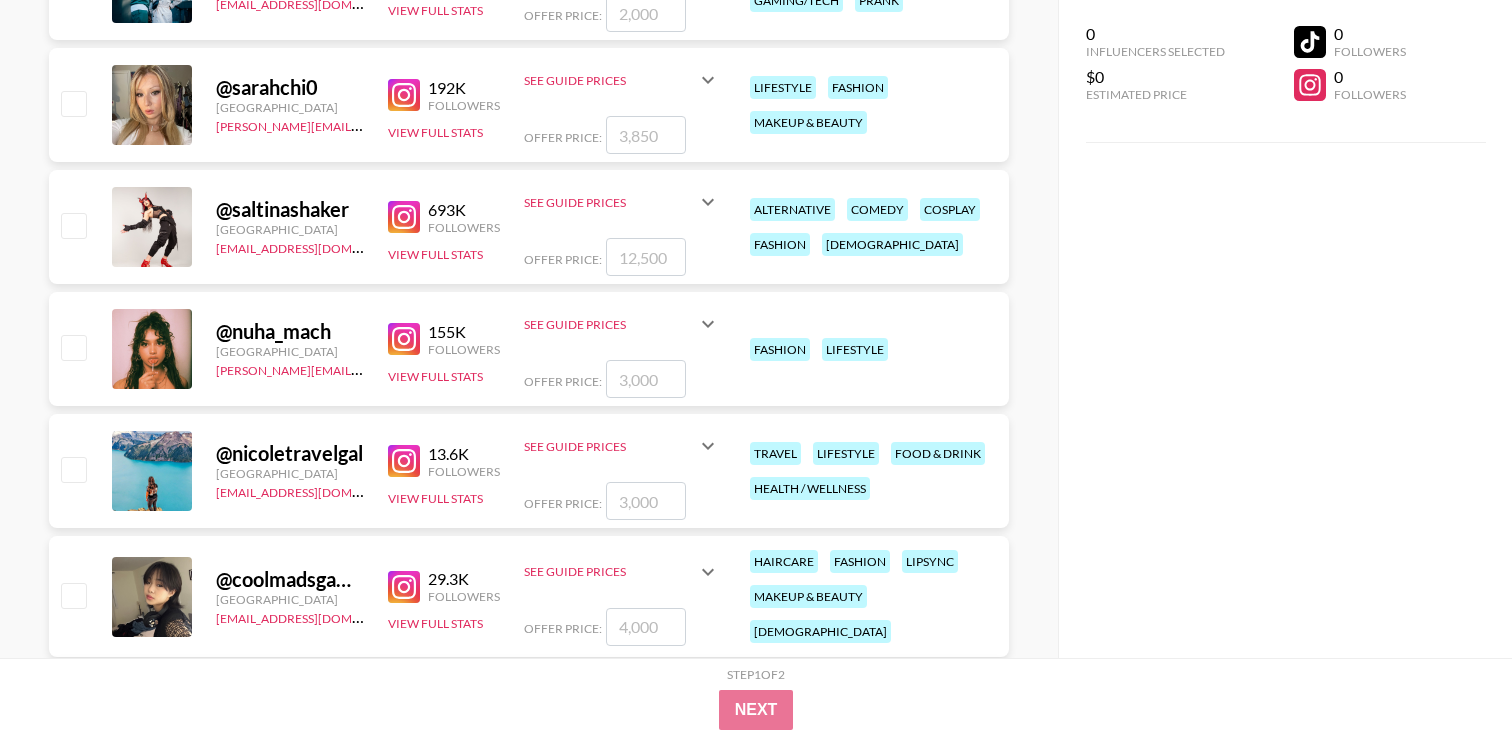 scroll, scrollTop: 2844, scrollLeft: 0, axis: vertical 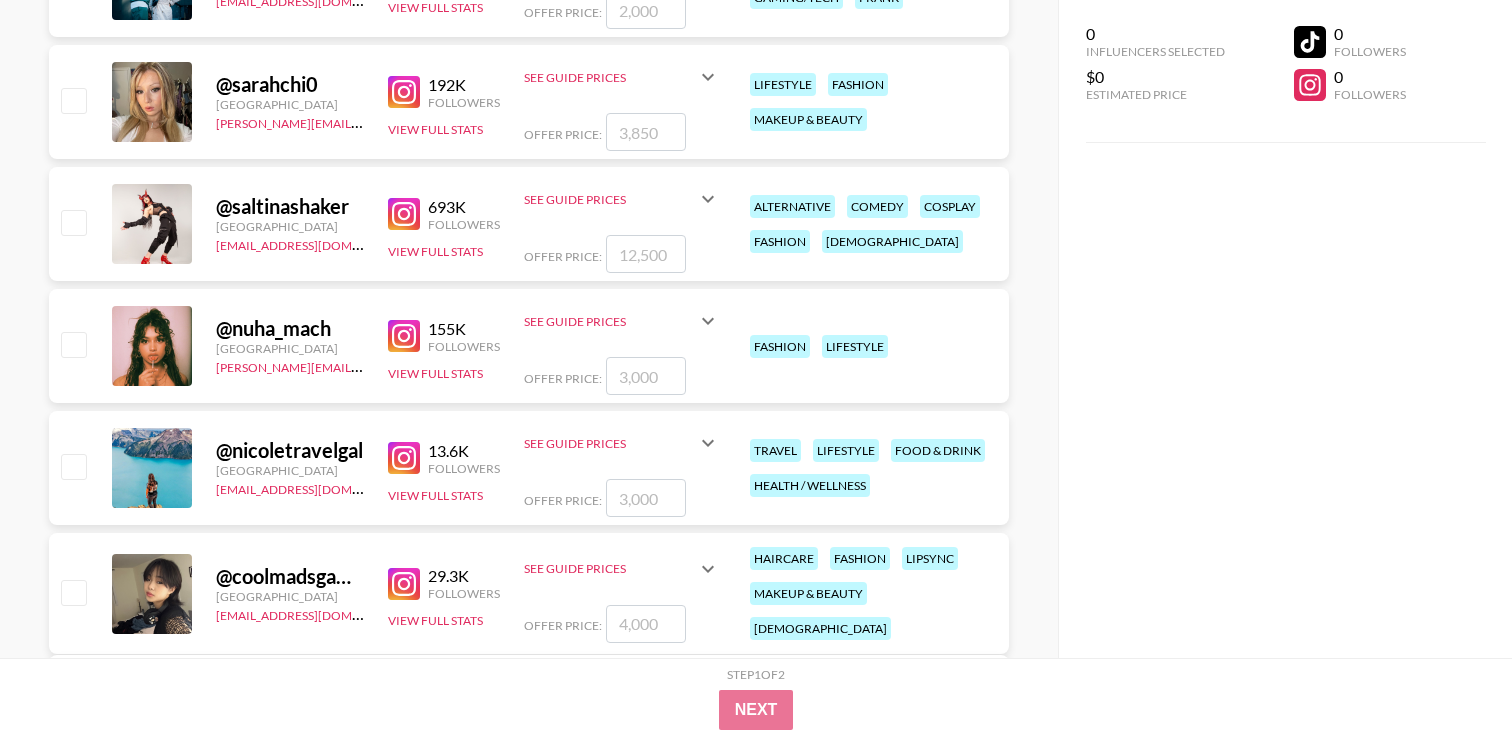 click at bounding box center [404, 458] 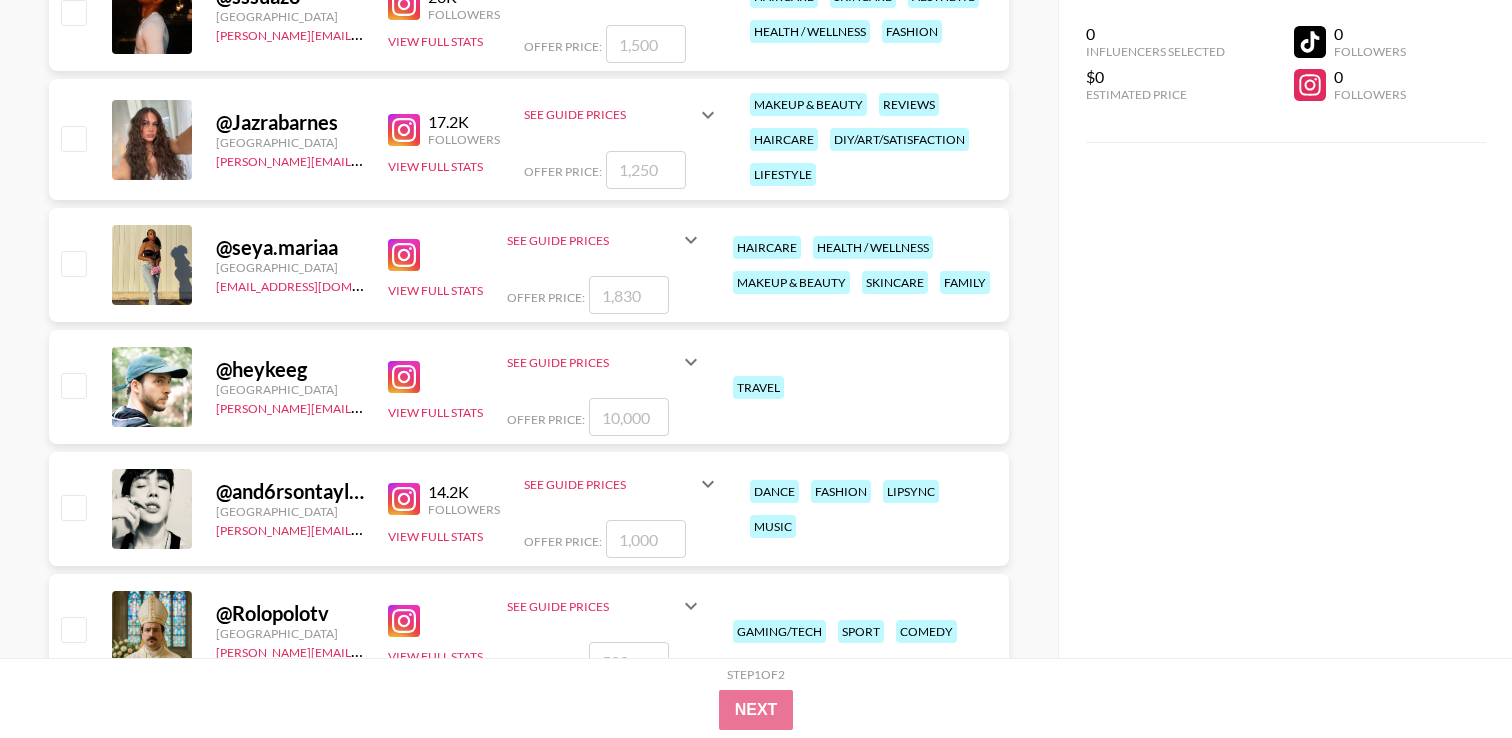 scroll, scrollTop: 3666, scrollLeft: 0, axis: vertical 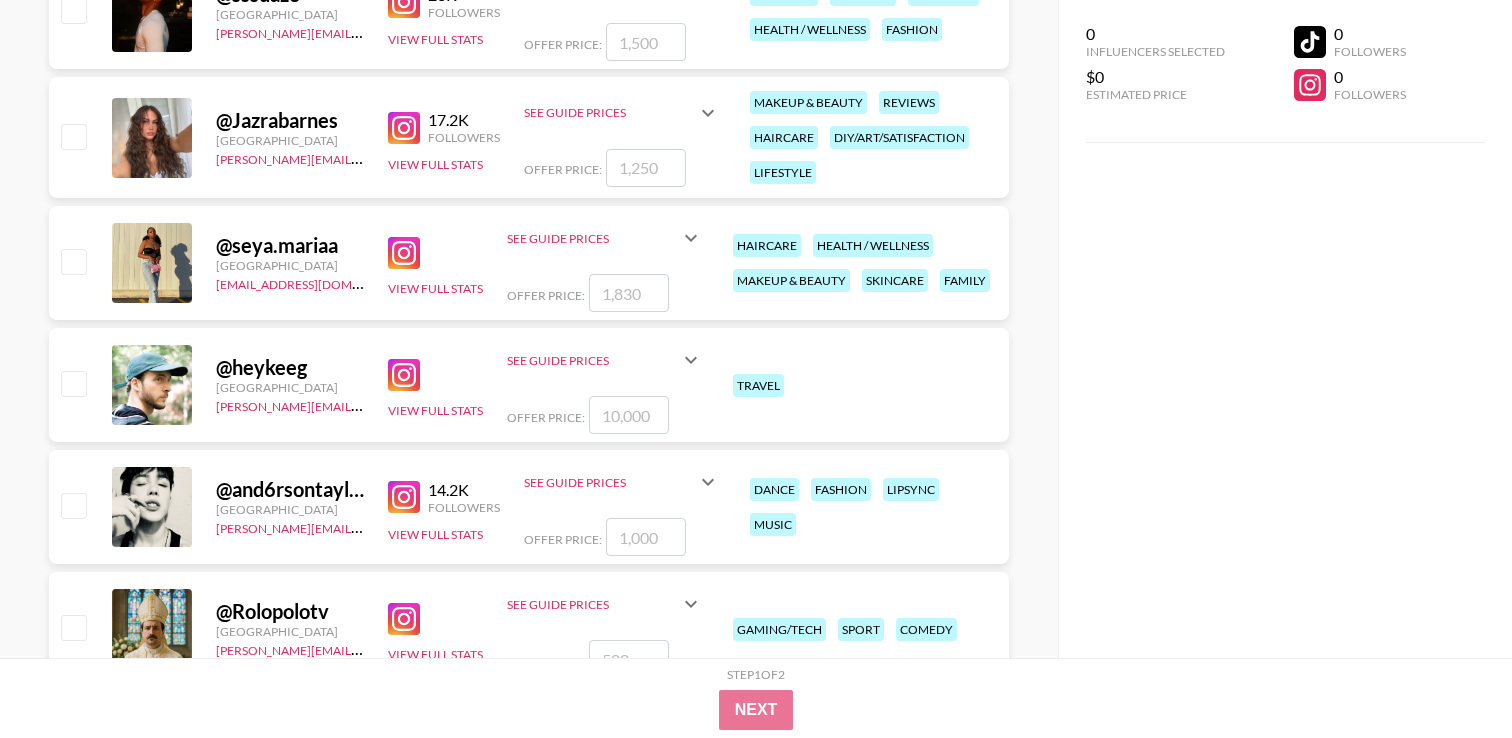 click at bounding box center [404, 375] 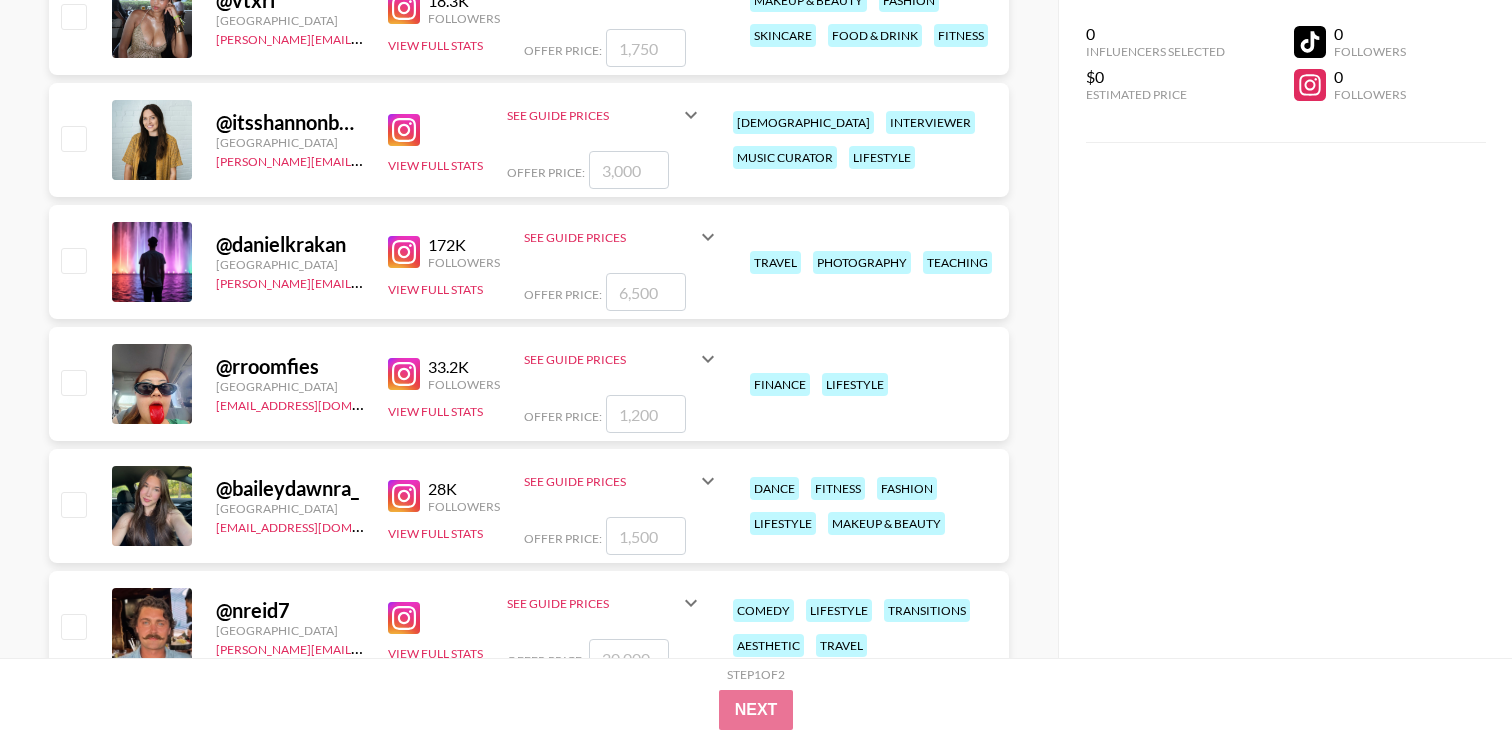scroll, scrollTop: 5991, scrollLeft: 0, axis: vertical 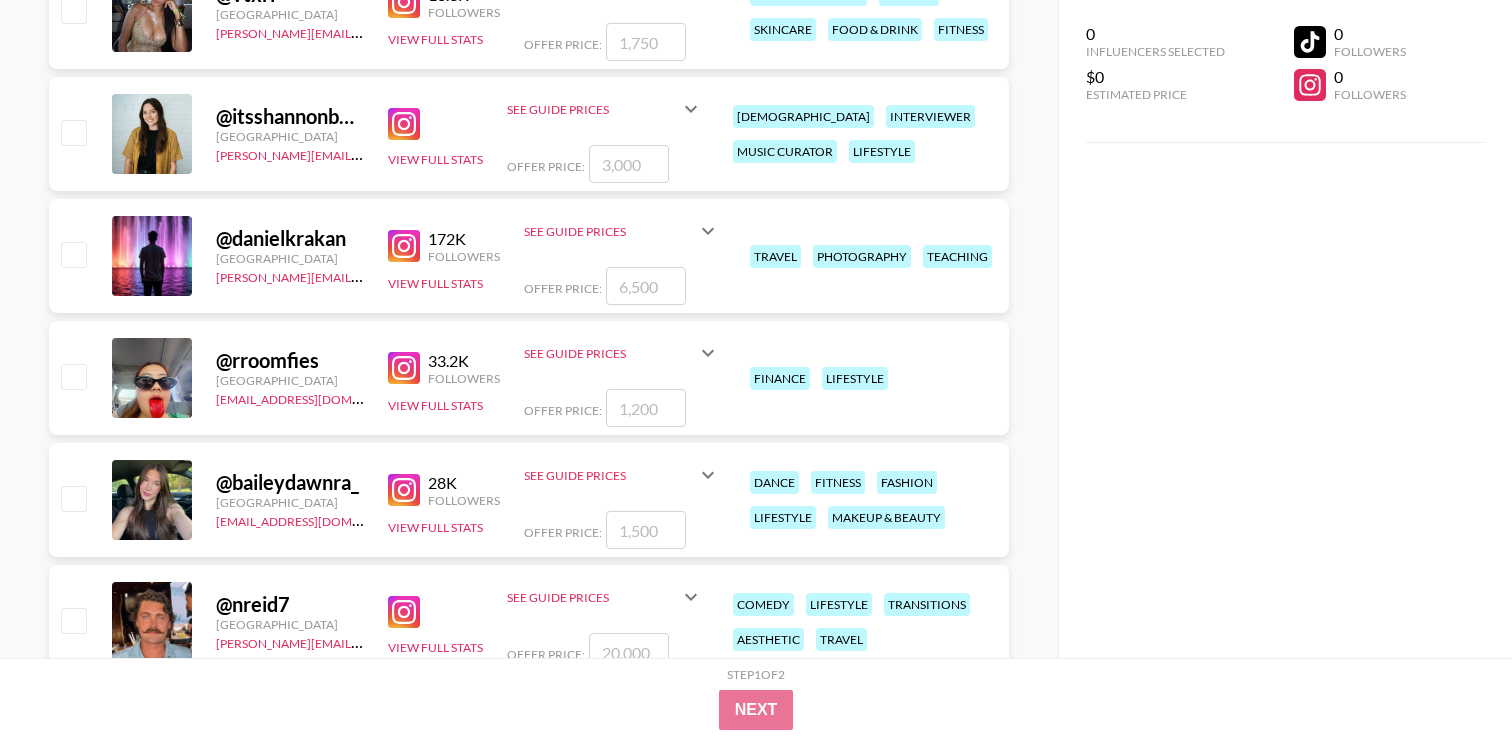 click at bounding box center [404, 490] 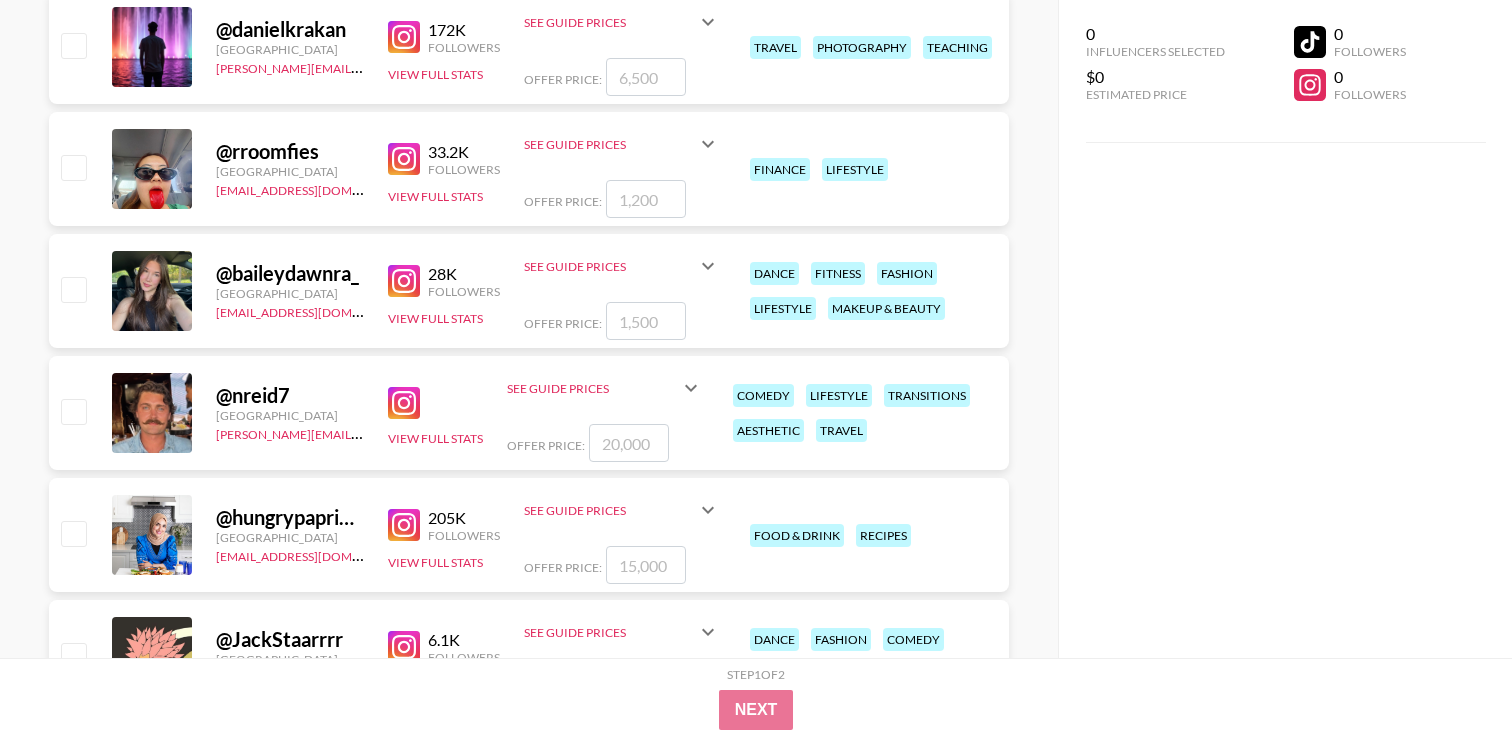 scroll, scrollTop: 6213, scrollLeft: 0, axis: vertical 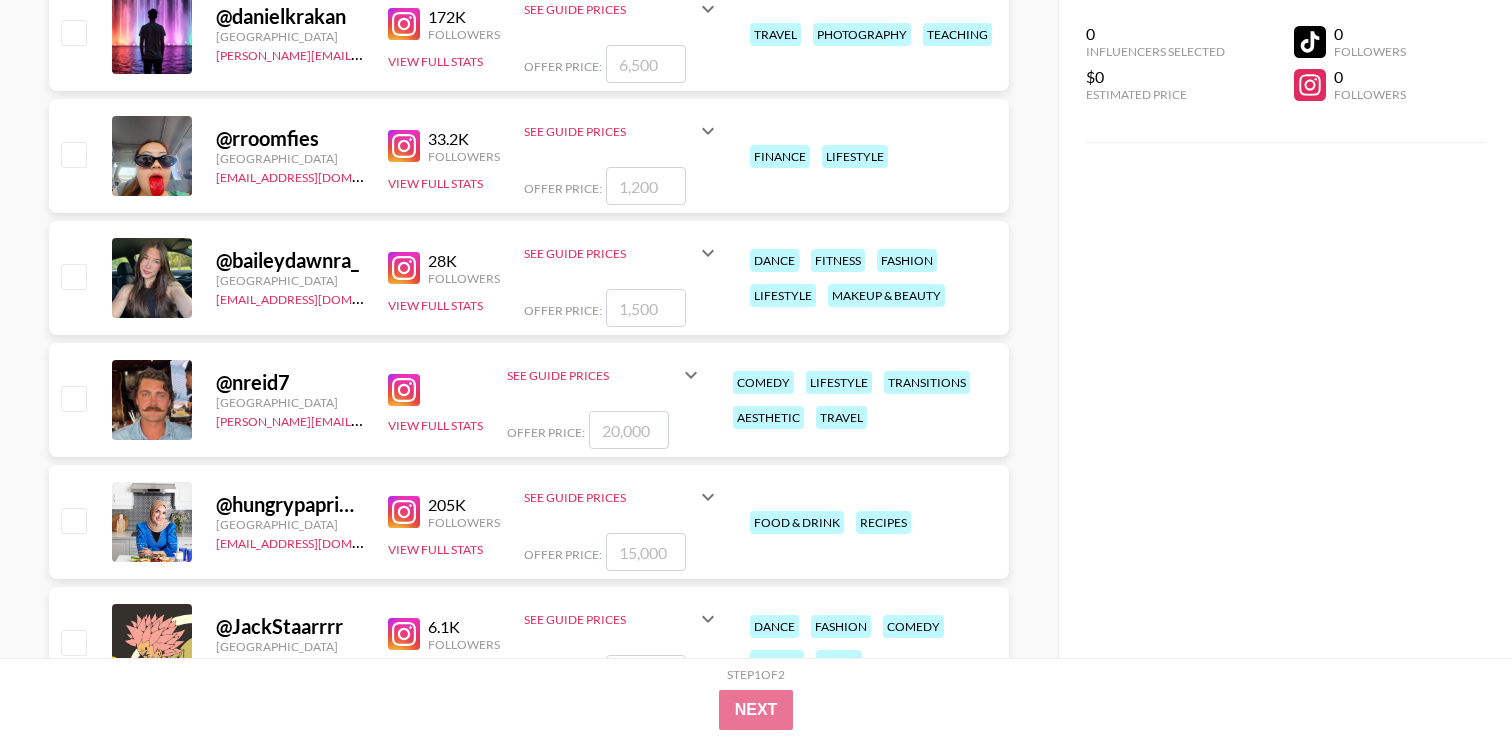 click at bounding box center [404, 390] 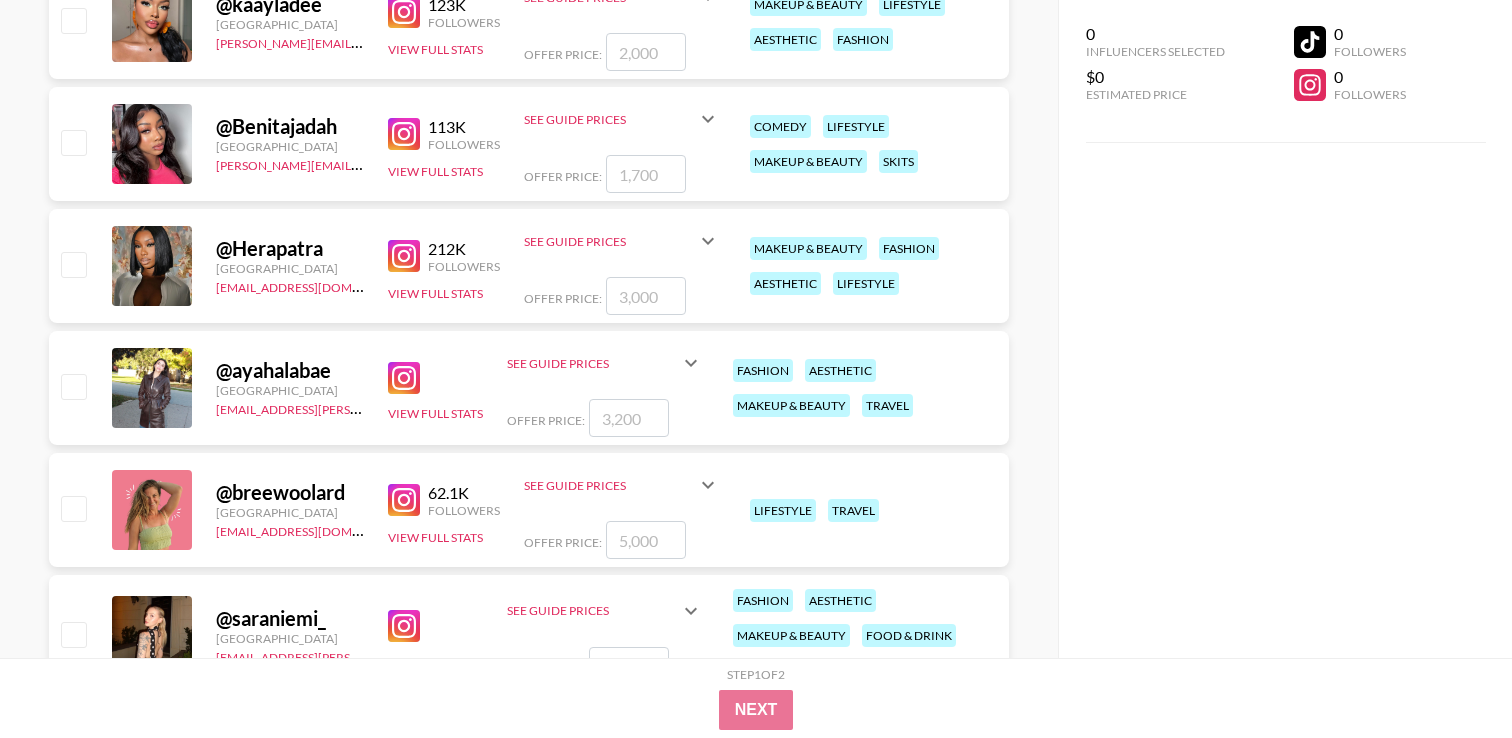 scroll, scrollTop: 9216, scrollLeft: 0, axis: vertical 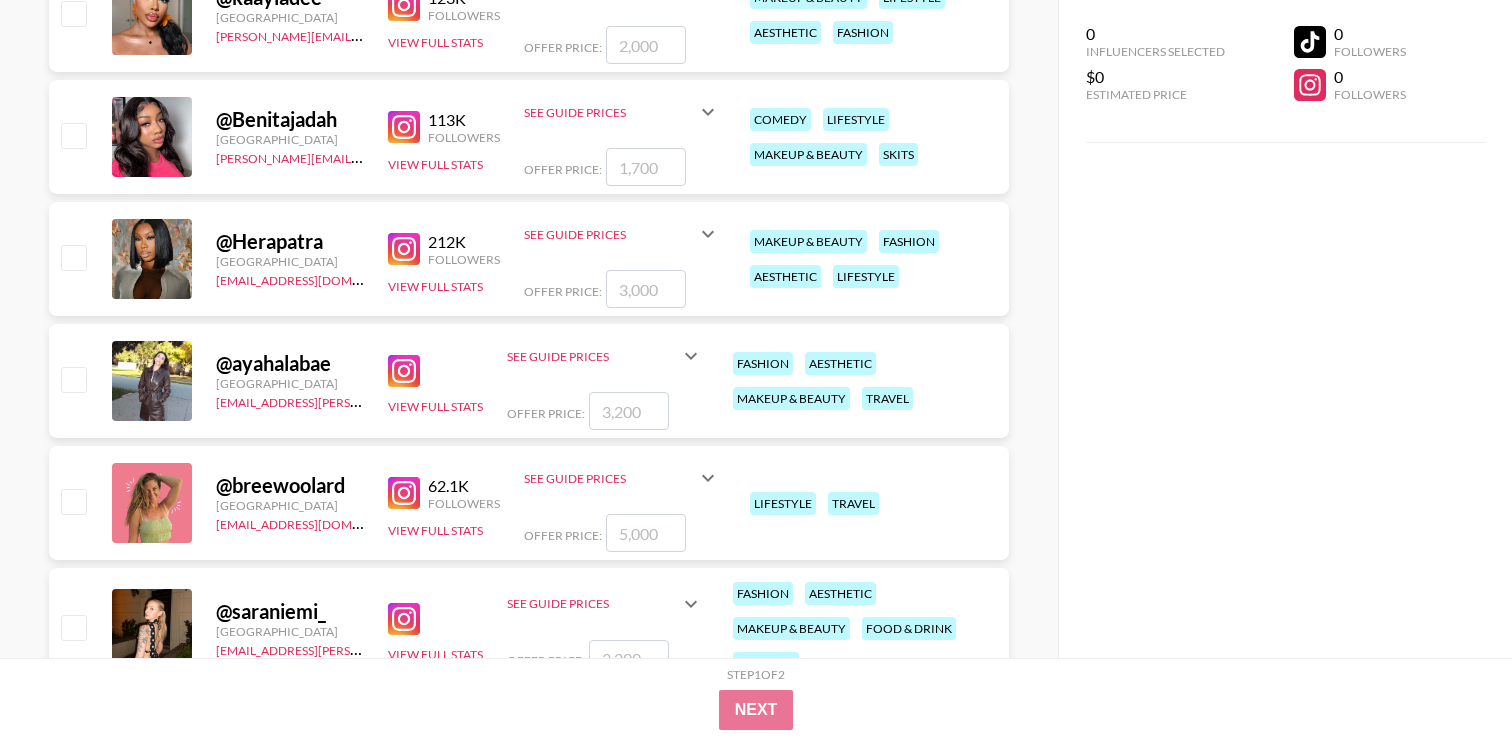 click at bounding box center (404, 371) 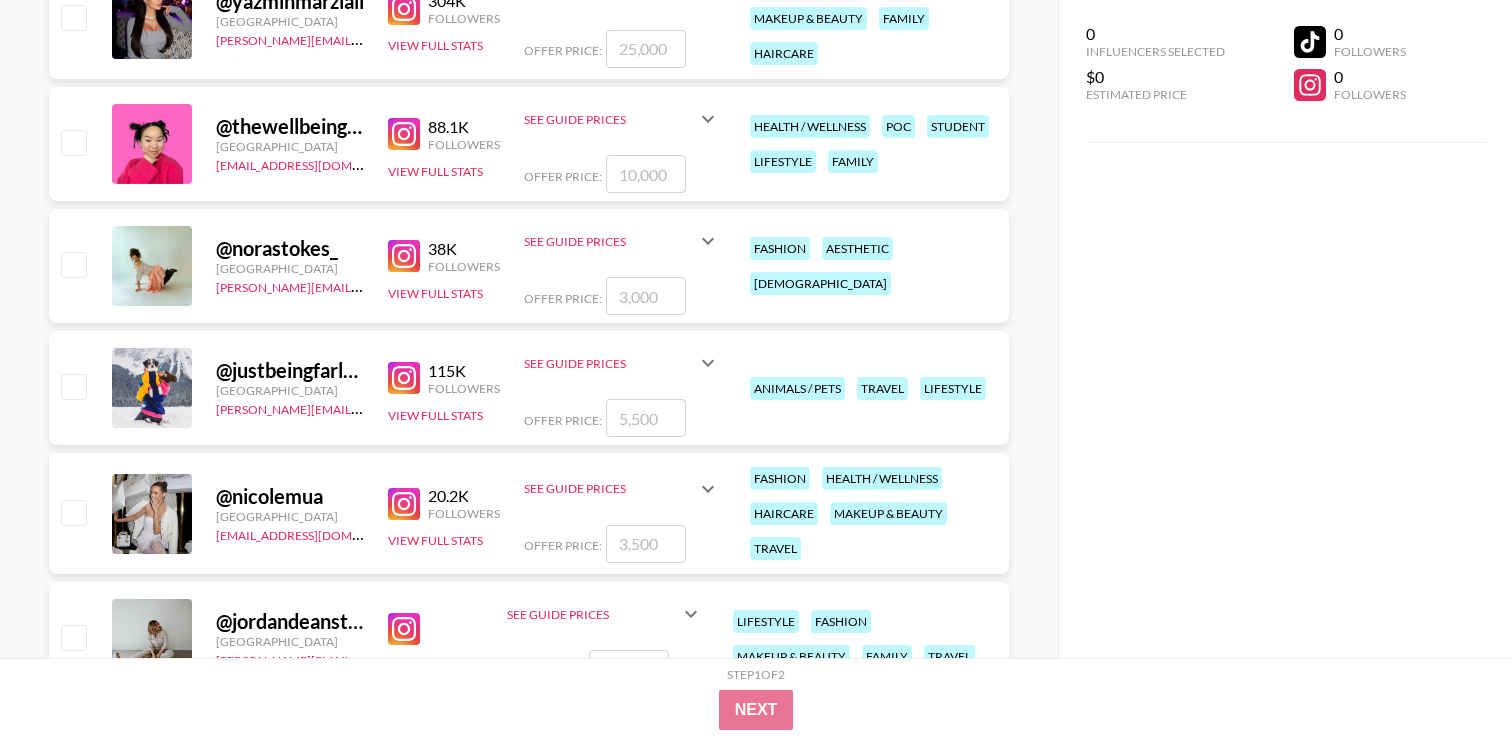 scroll, scrollTop: 9970, scrollLeft: 0, axis: vertical 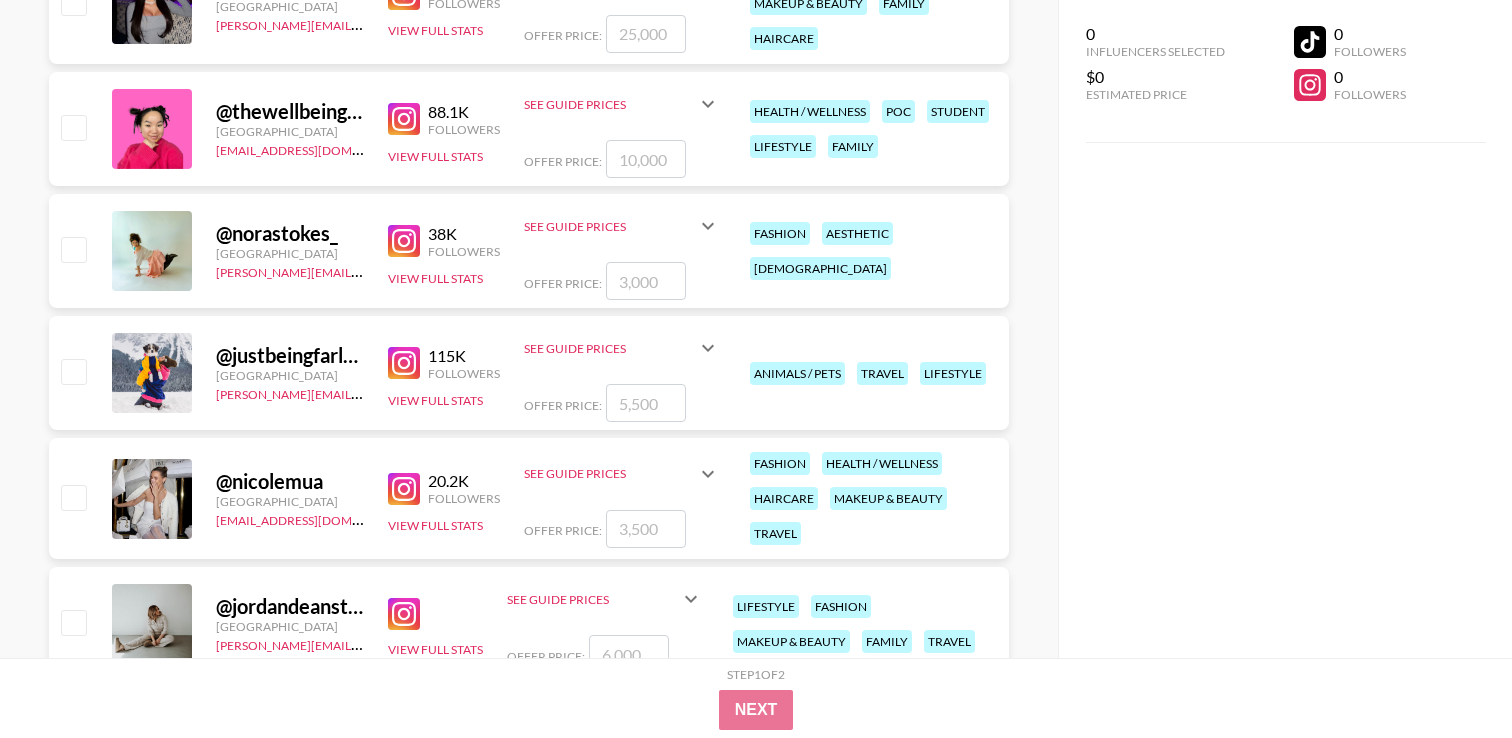 click at bounding box center (404, 363) 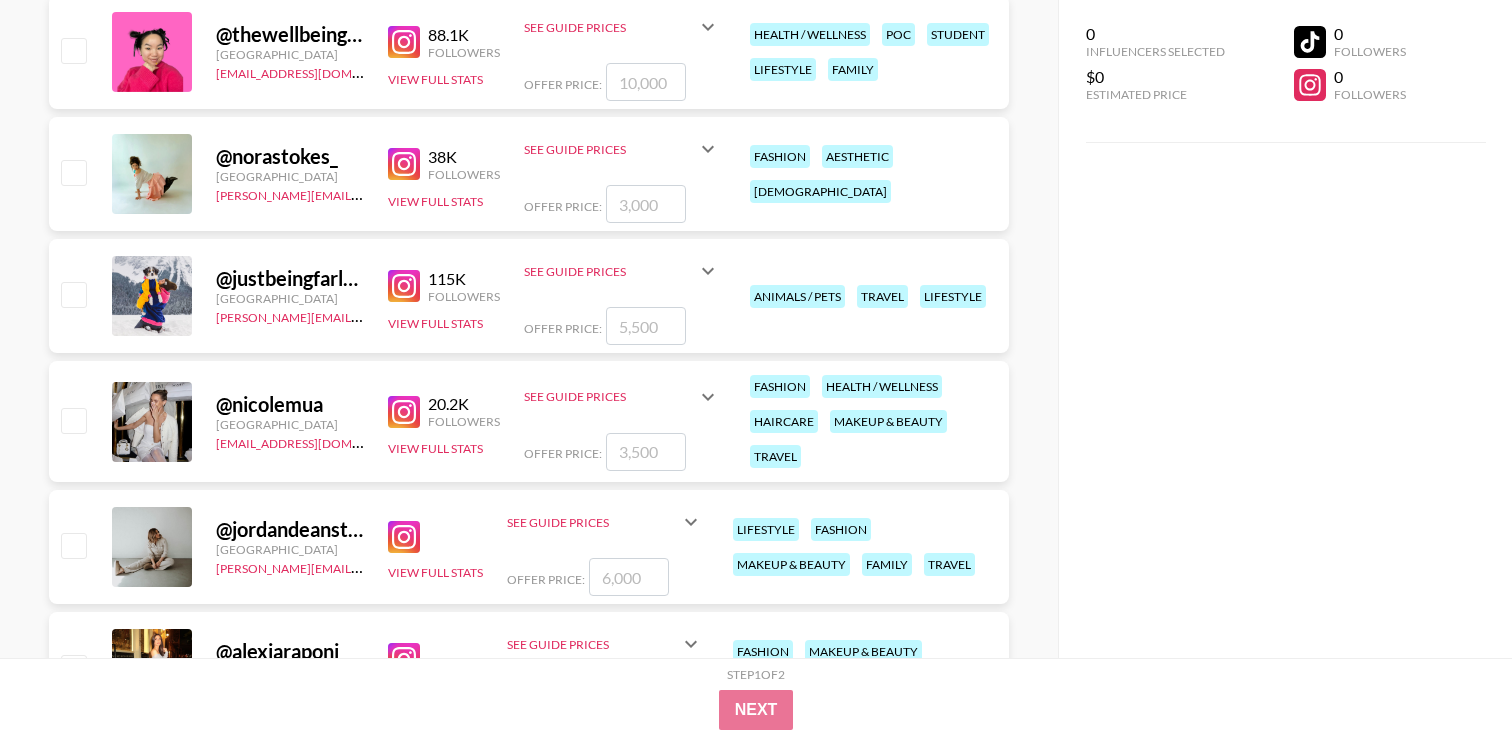 scroll, scrollTop: 10072, scrollLeft: 0, axis: vertical 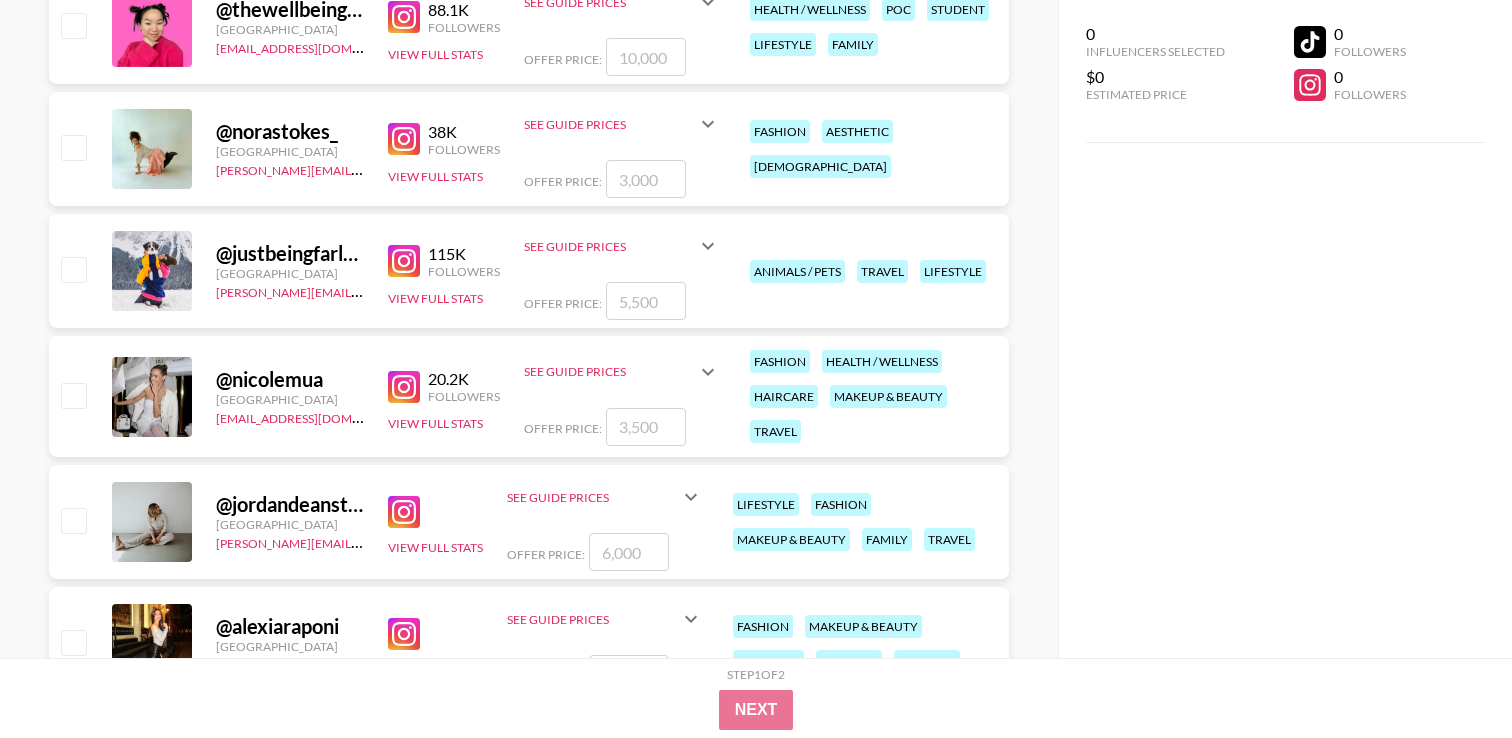click at bounding box center [404, 387] 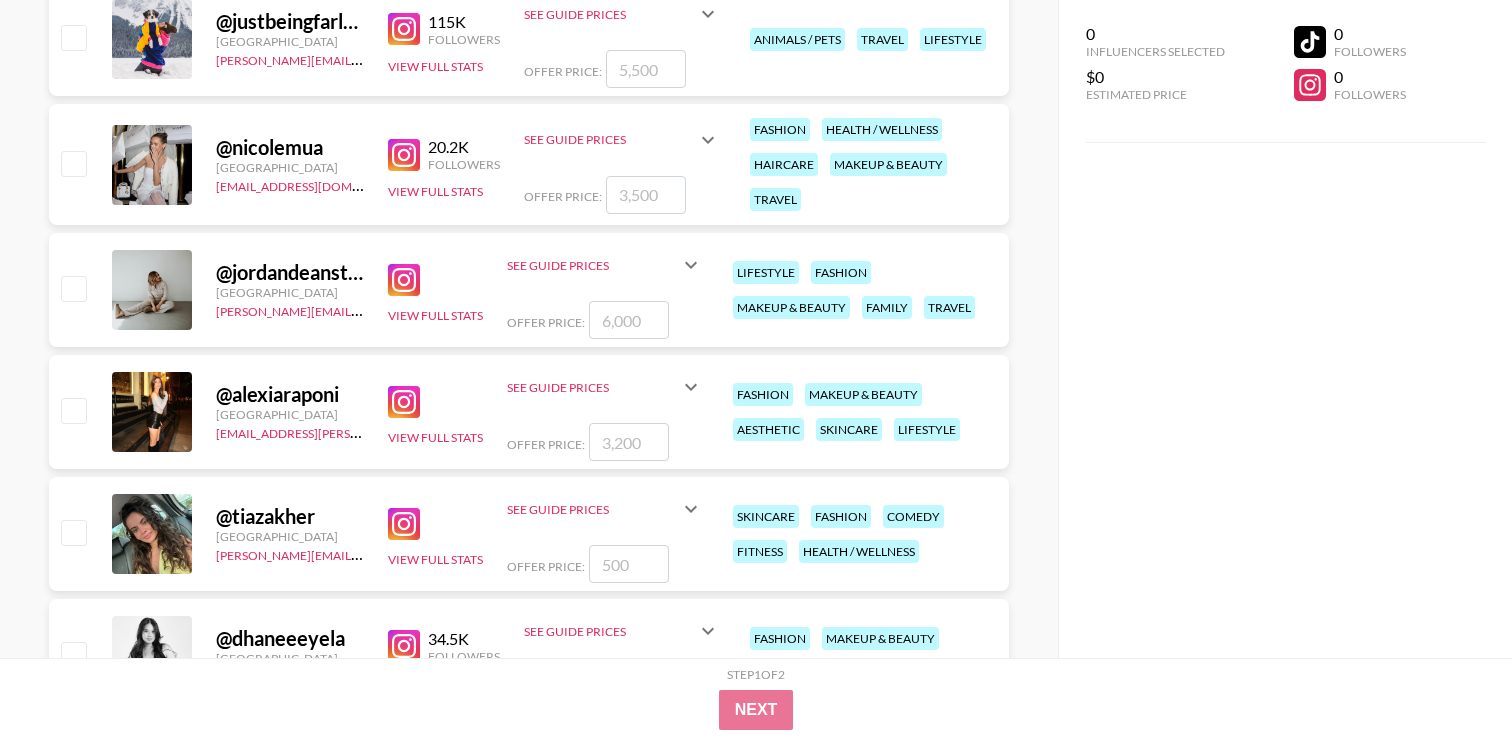 scroll, scrollTop: 10305, scrollLeft: 0, axis: vertical 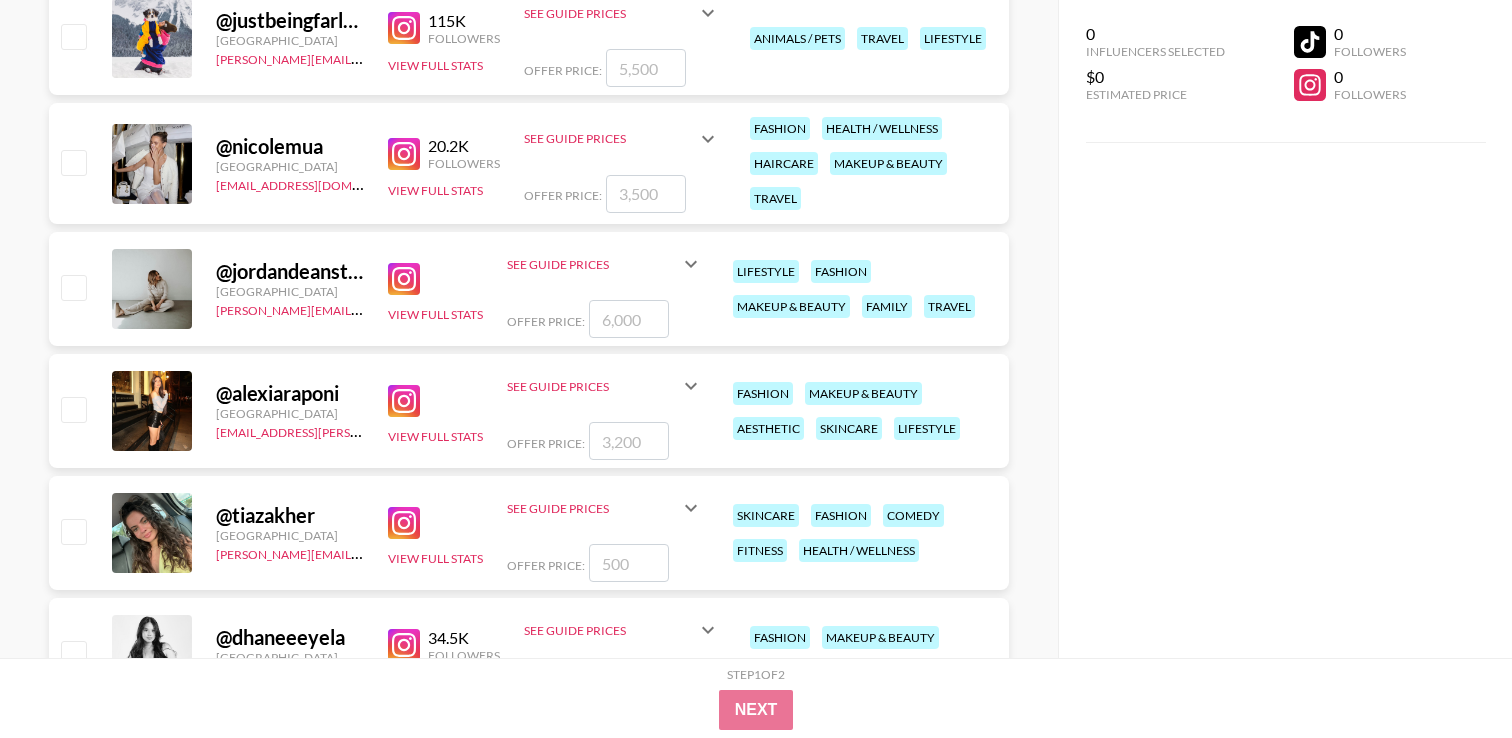 click at bounding box center [404, 279] 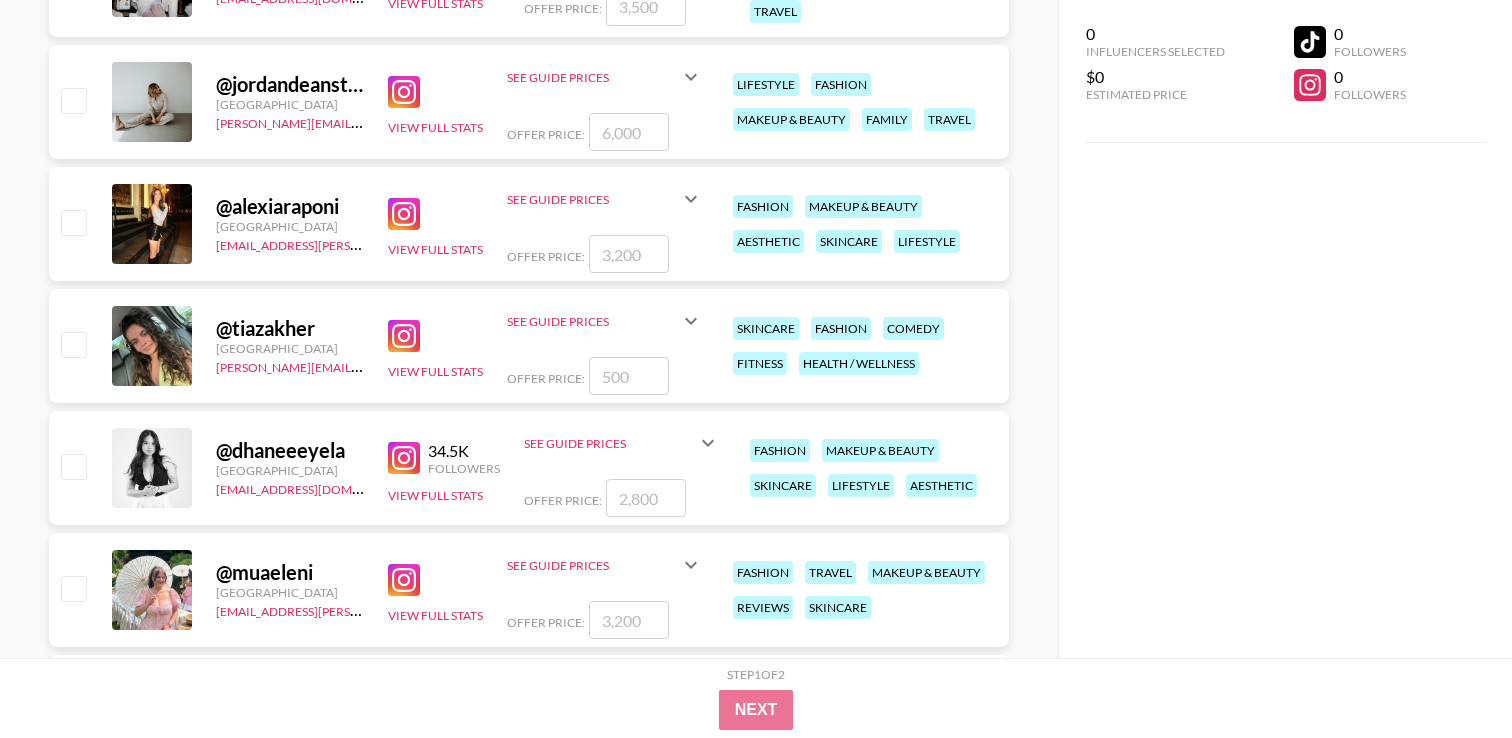 scroll, scrollTop: 10493, scrollLeft: 0, axis: vertical 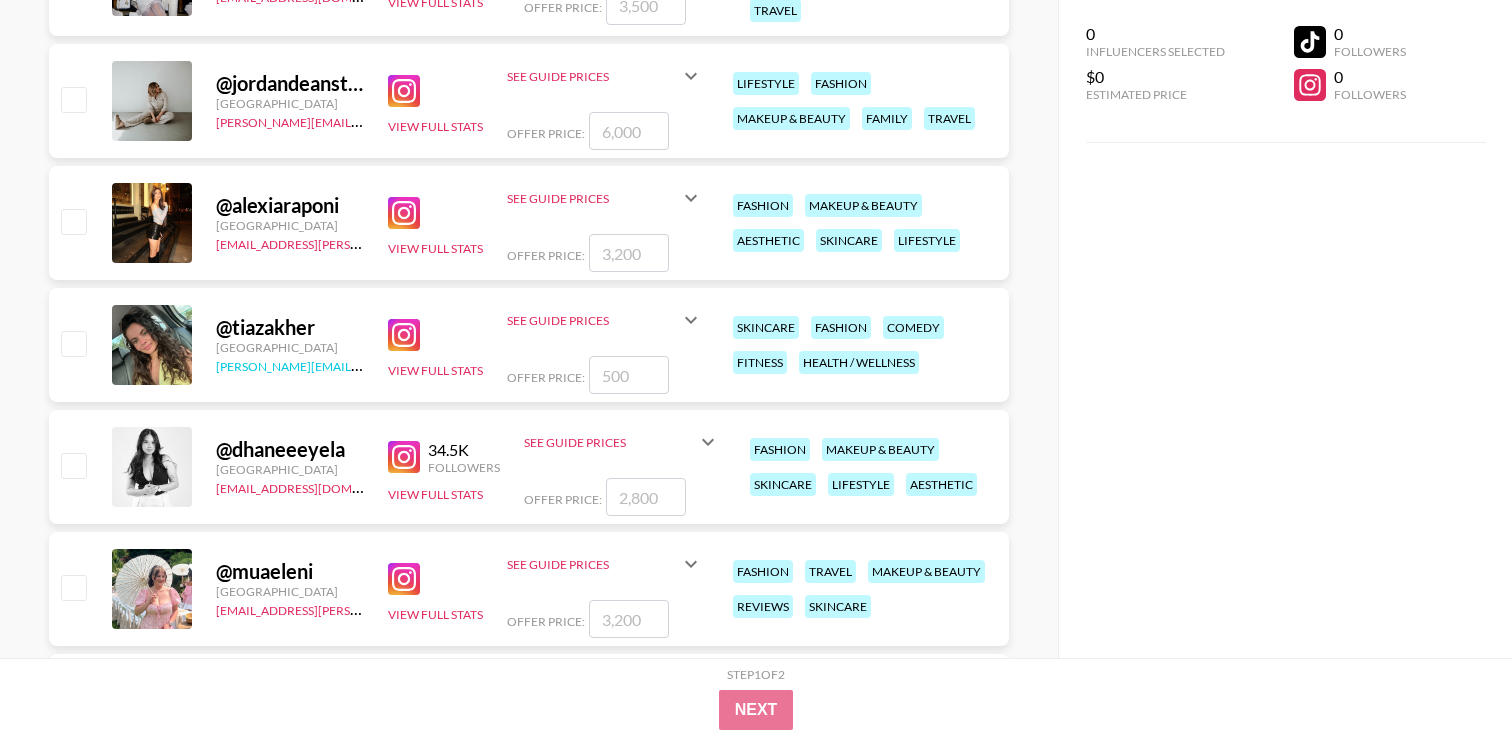 click on "[PERSON_NAME][EMAIL_ADDRESS][PERSON_NAME][DOMAIN_NAME]" at bounding box center (411, 364) 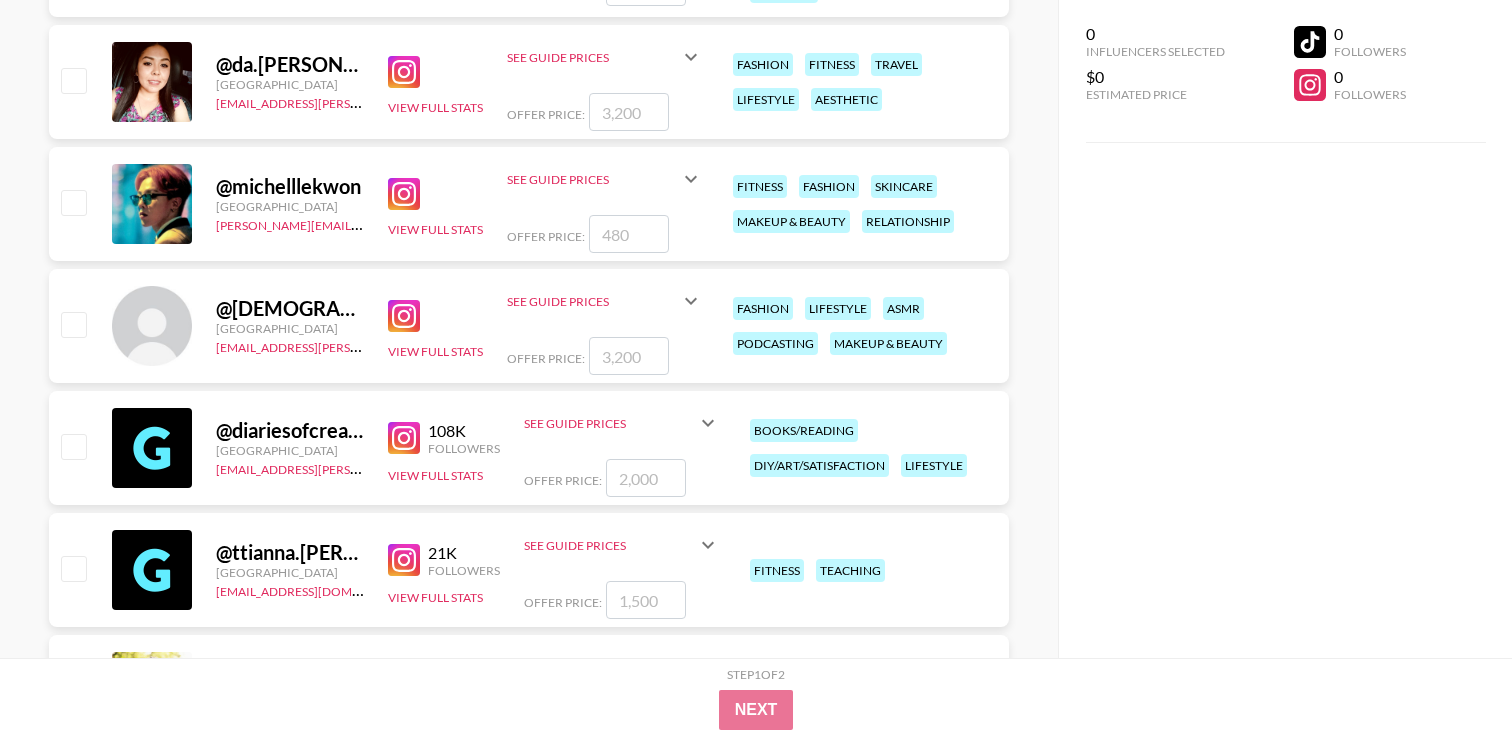 scroll, scrollTop: 11626, scrollLeft: 0, axis: vertical 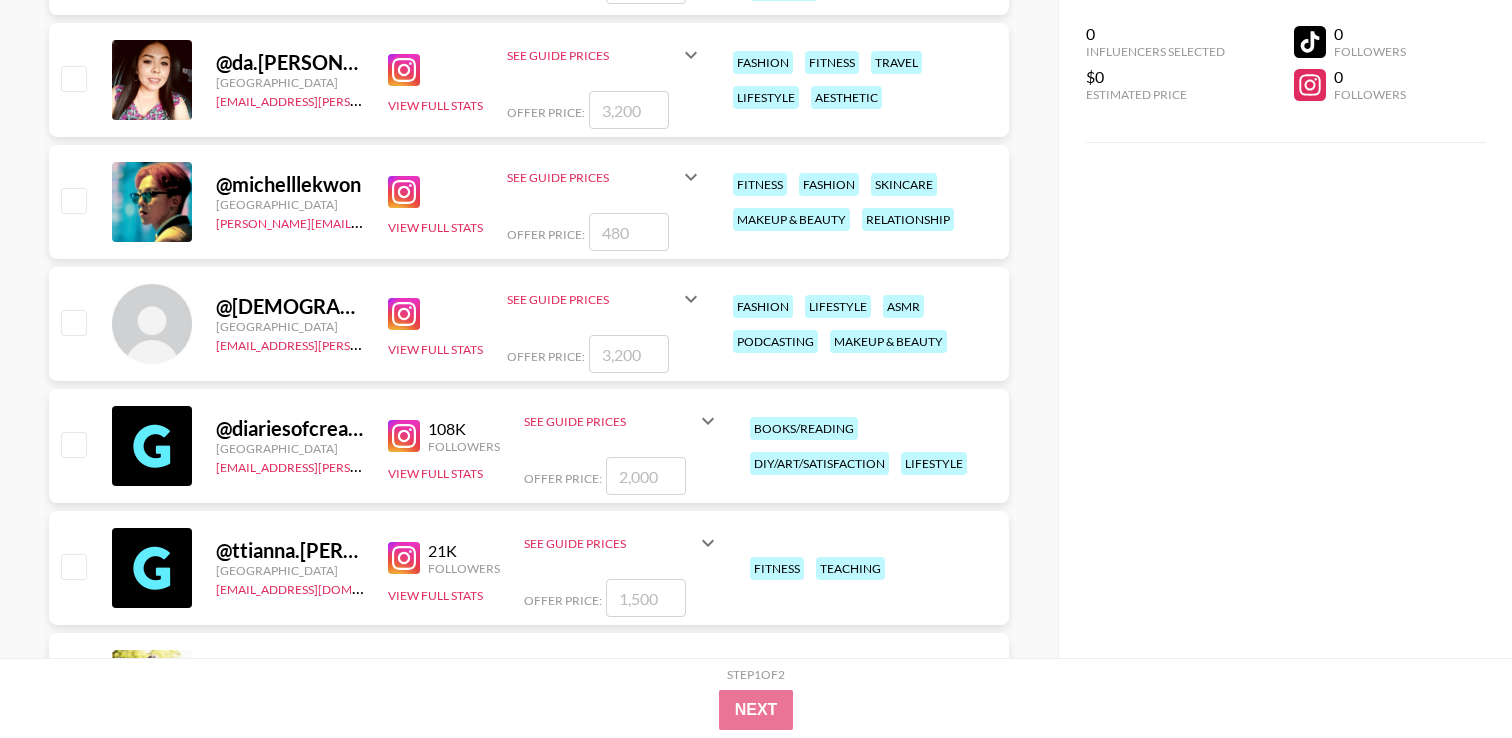 click at bounding box center [408, 314] 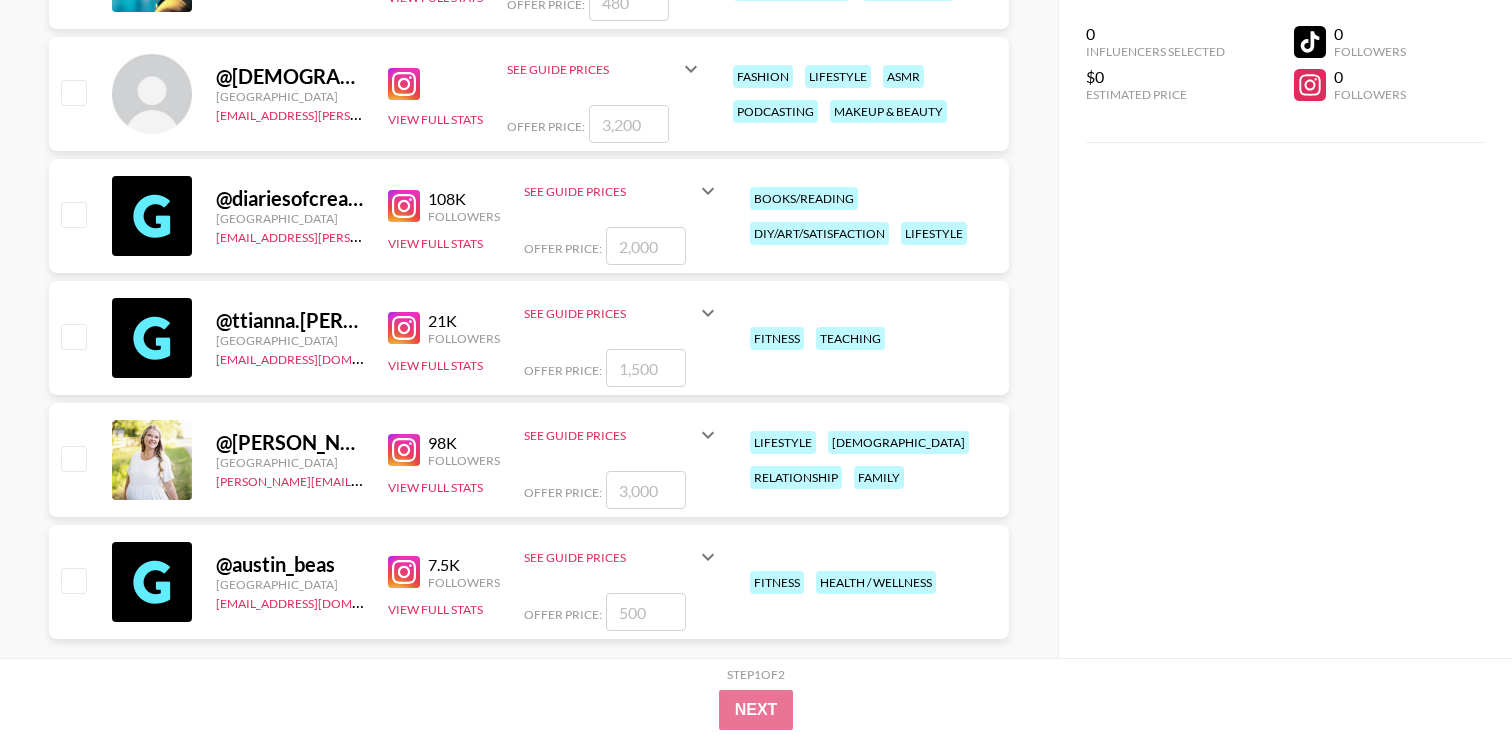 scroll, scrollTop: 11893, scrollLeft: 0, axis: vertical 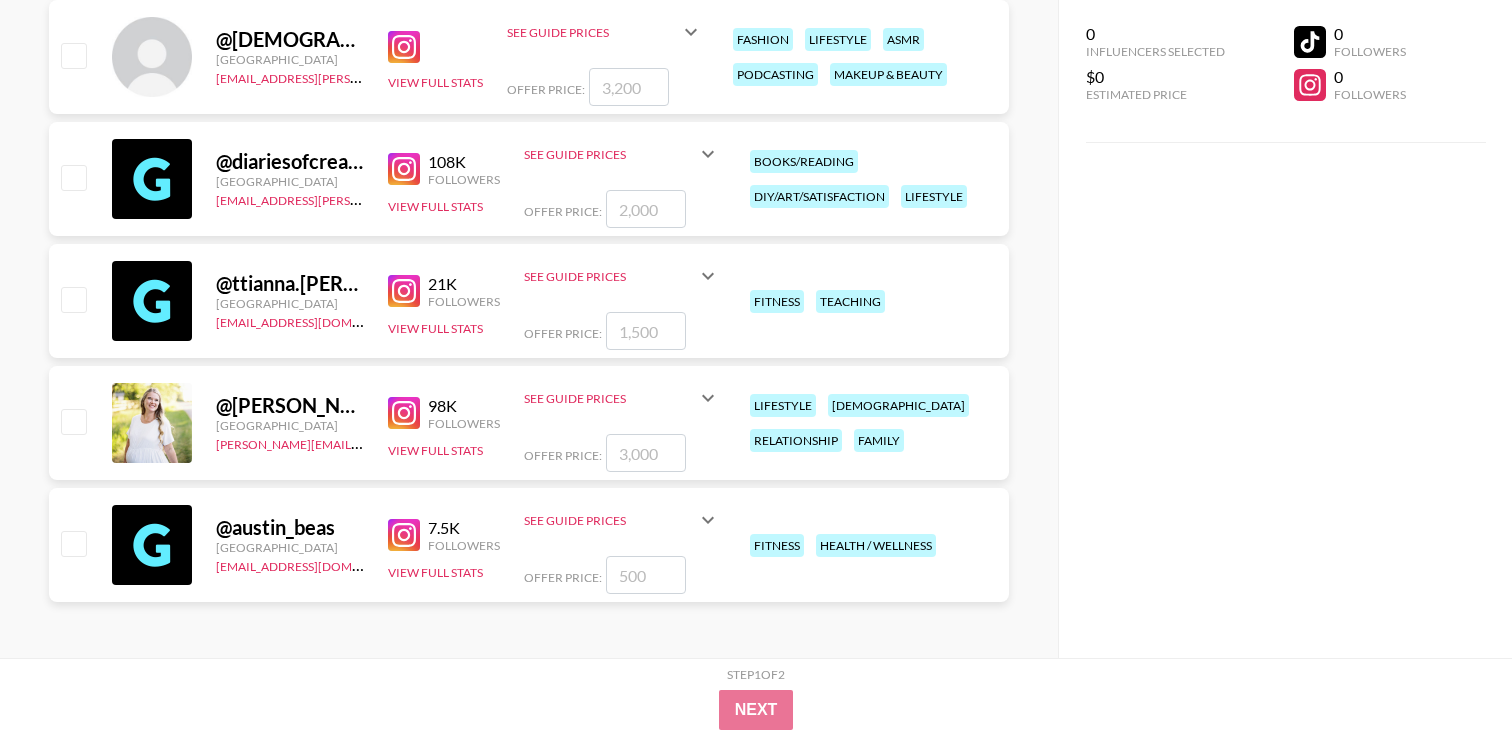click at bounding box center [404, 413] 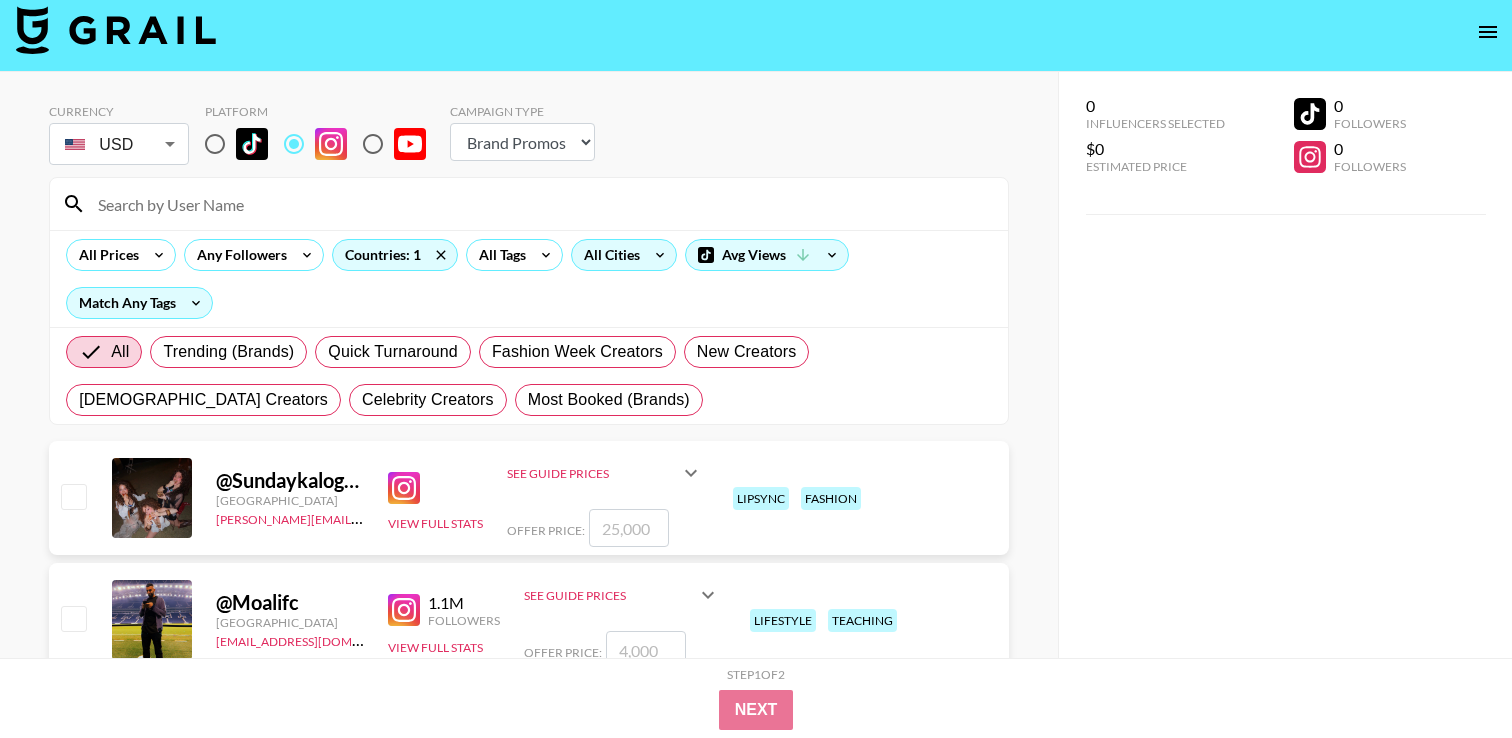 scroll, scrollTop: 0, scrollLeft: 0, axis: both 